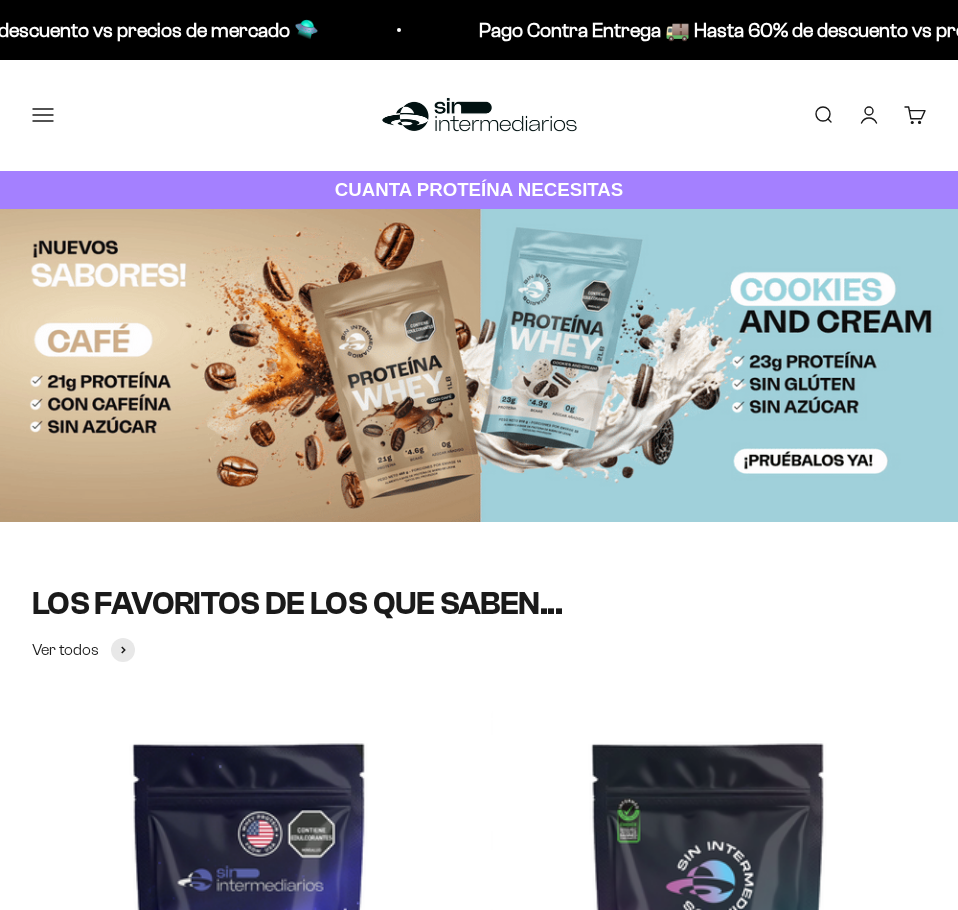scroll, scrollTop: 0, scrollLeft: 0, axis: both 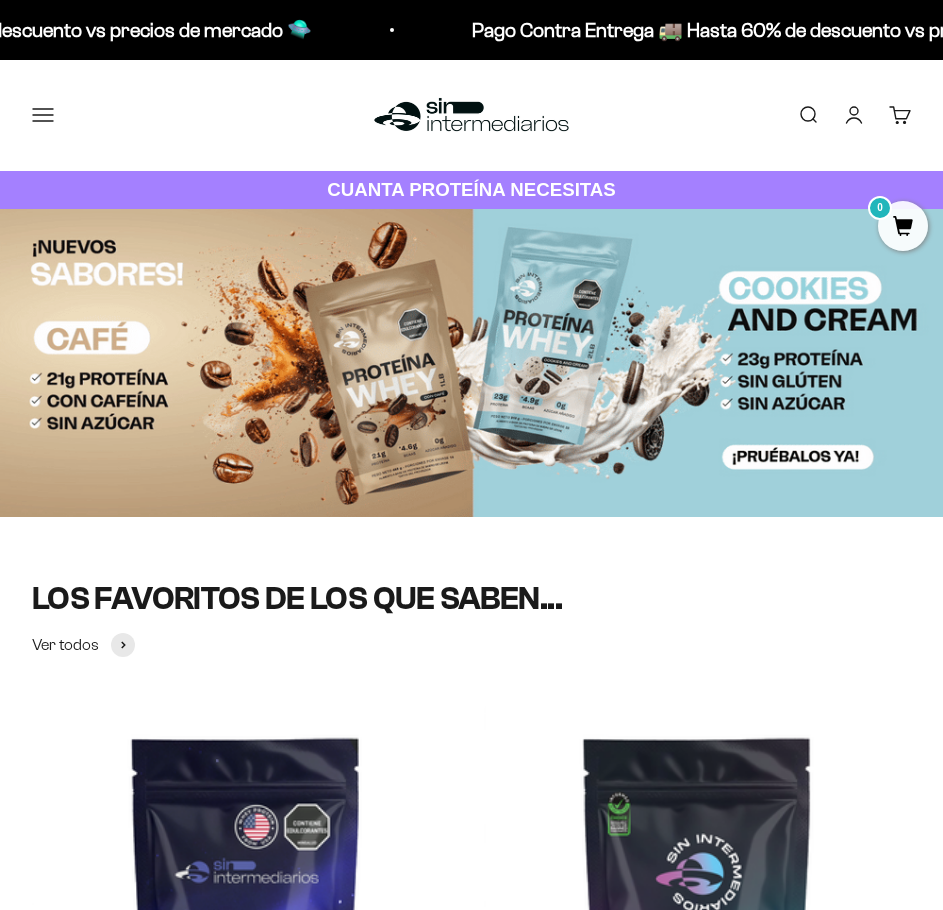 click on "Menú" at bounding box center (43, 115) 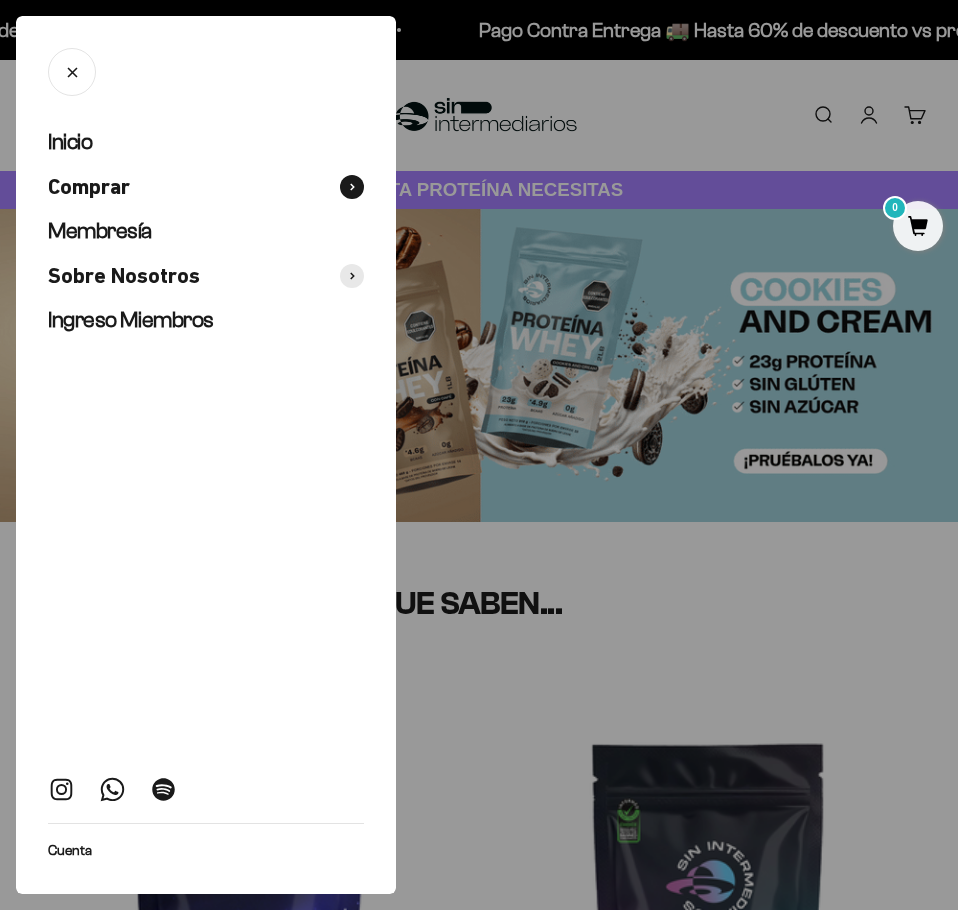 click at bounding box center [352, 187] 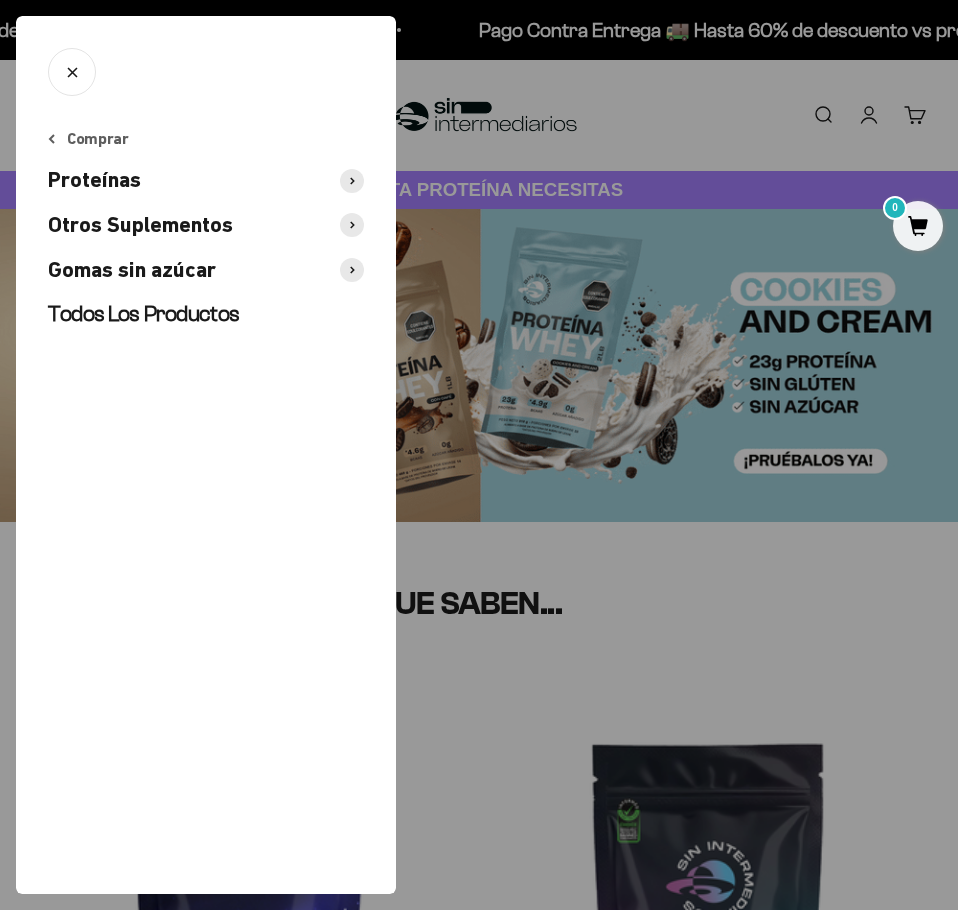 click 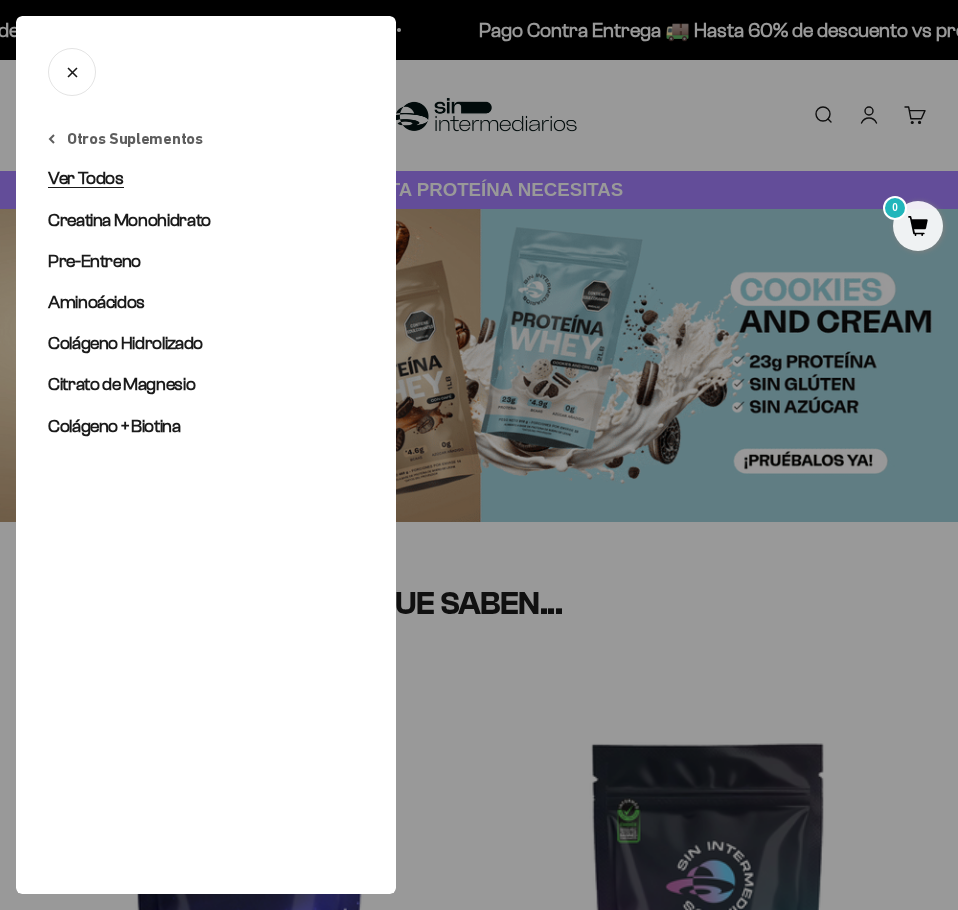 click on "Ver Todos" at bounding box center [86, 178] 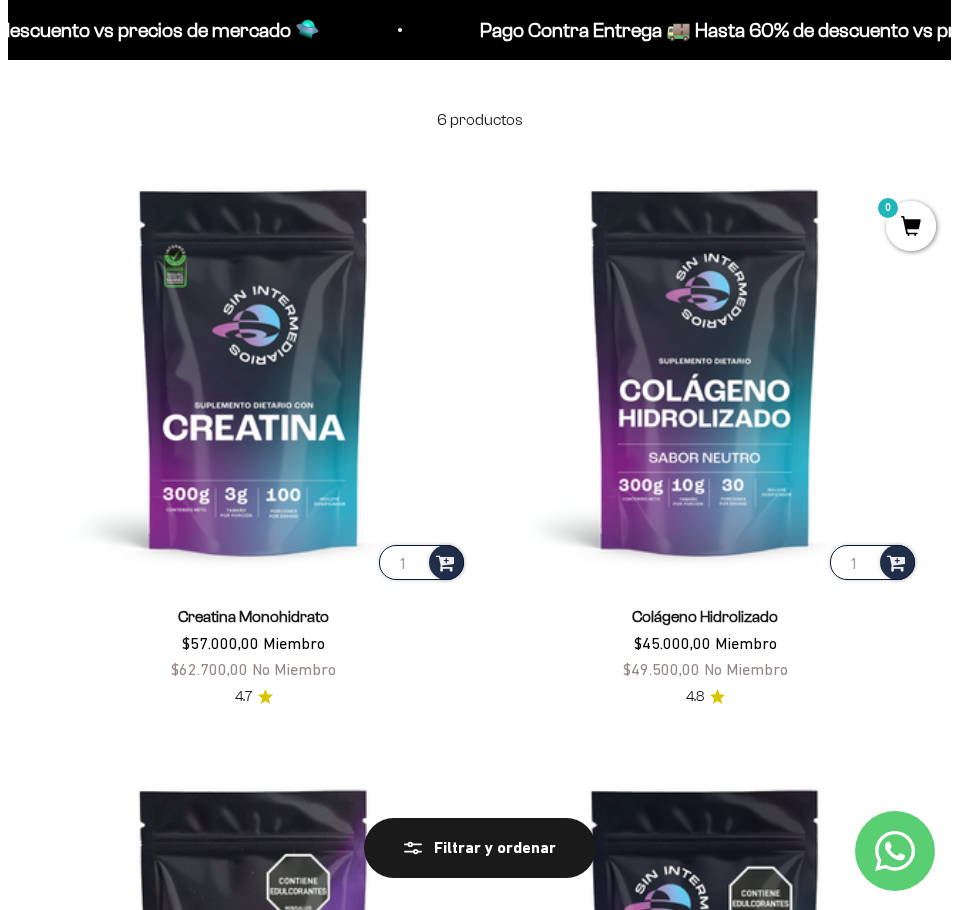 scroll, scrollTop: 0, scrollLeft: 0, axis: both 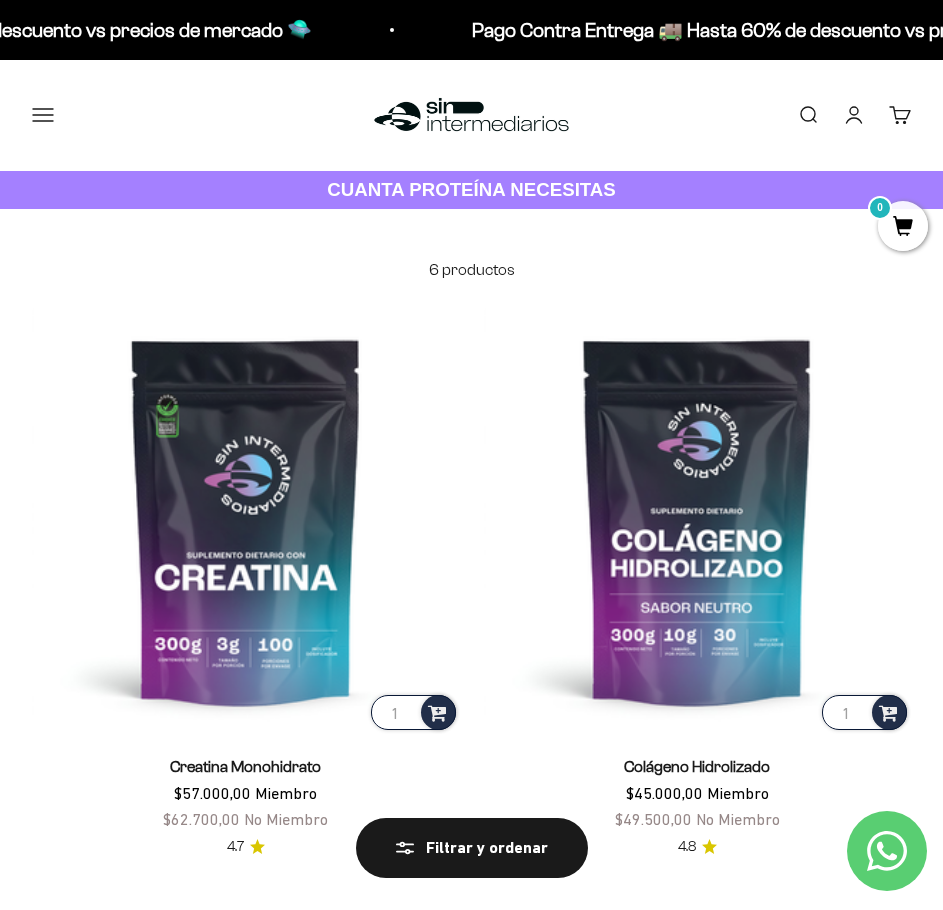 click on "Menú" at bounding box center [43, 115] 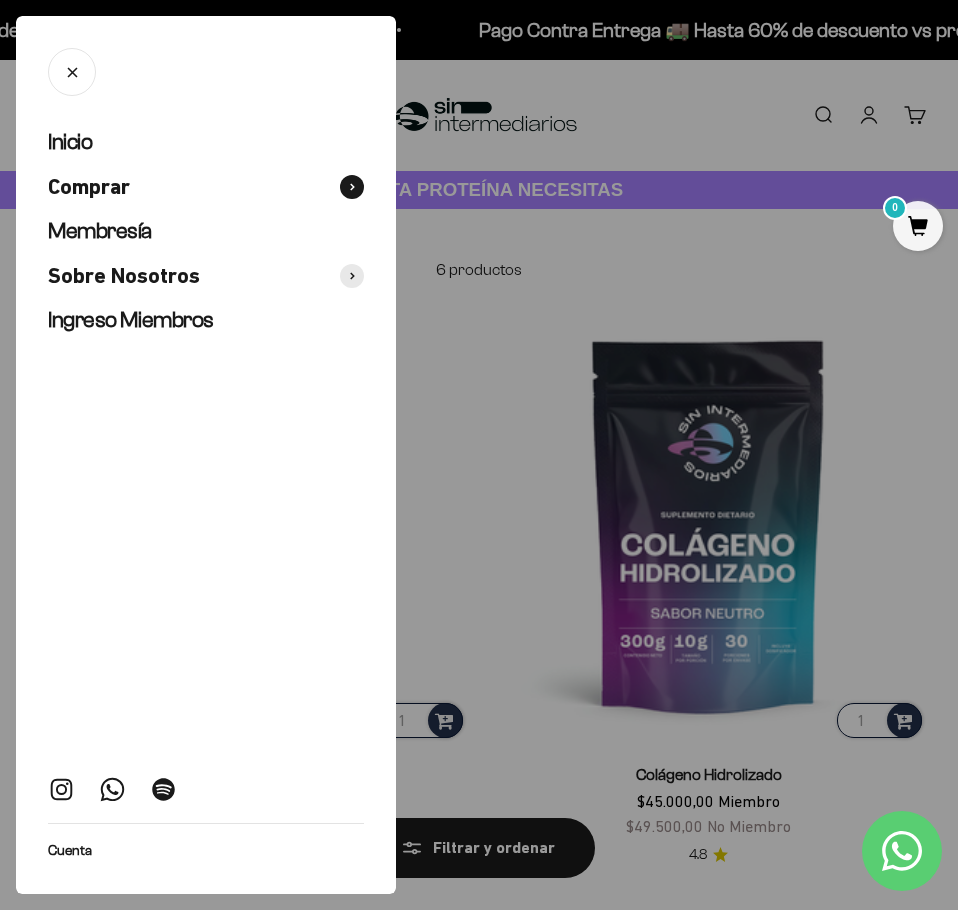 click at bounding box center [352, 187] 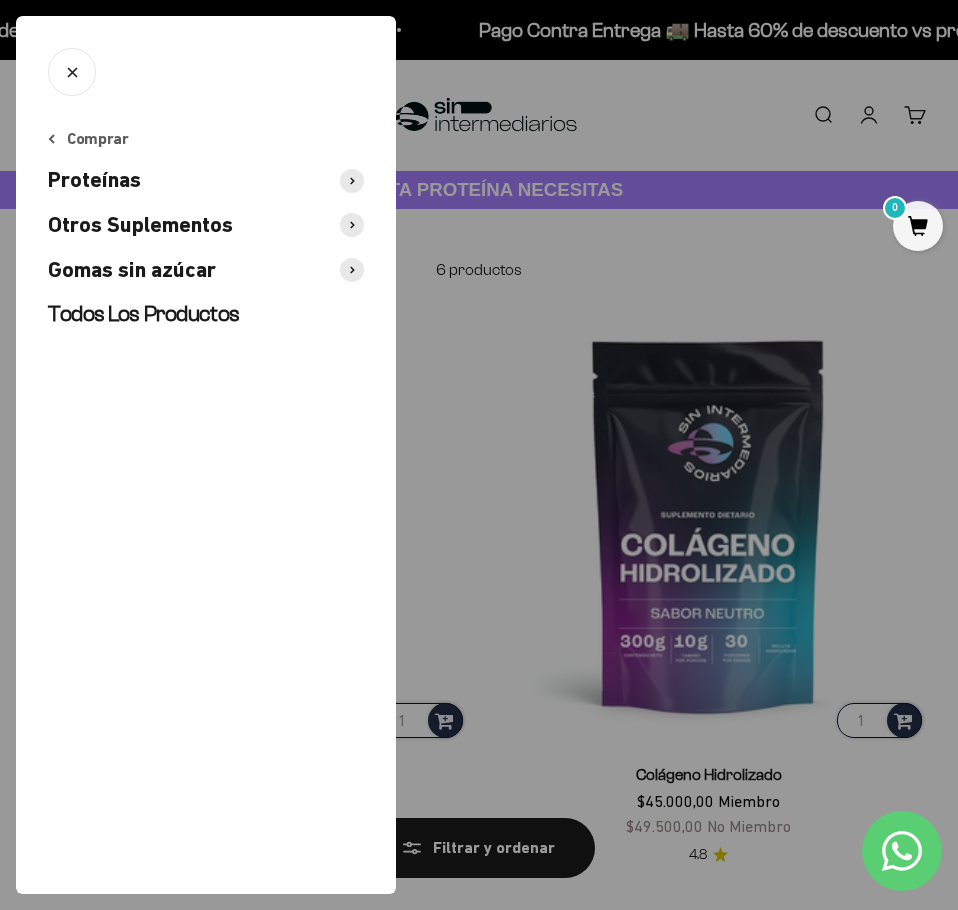 click at bounding box center [352, 225] 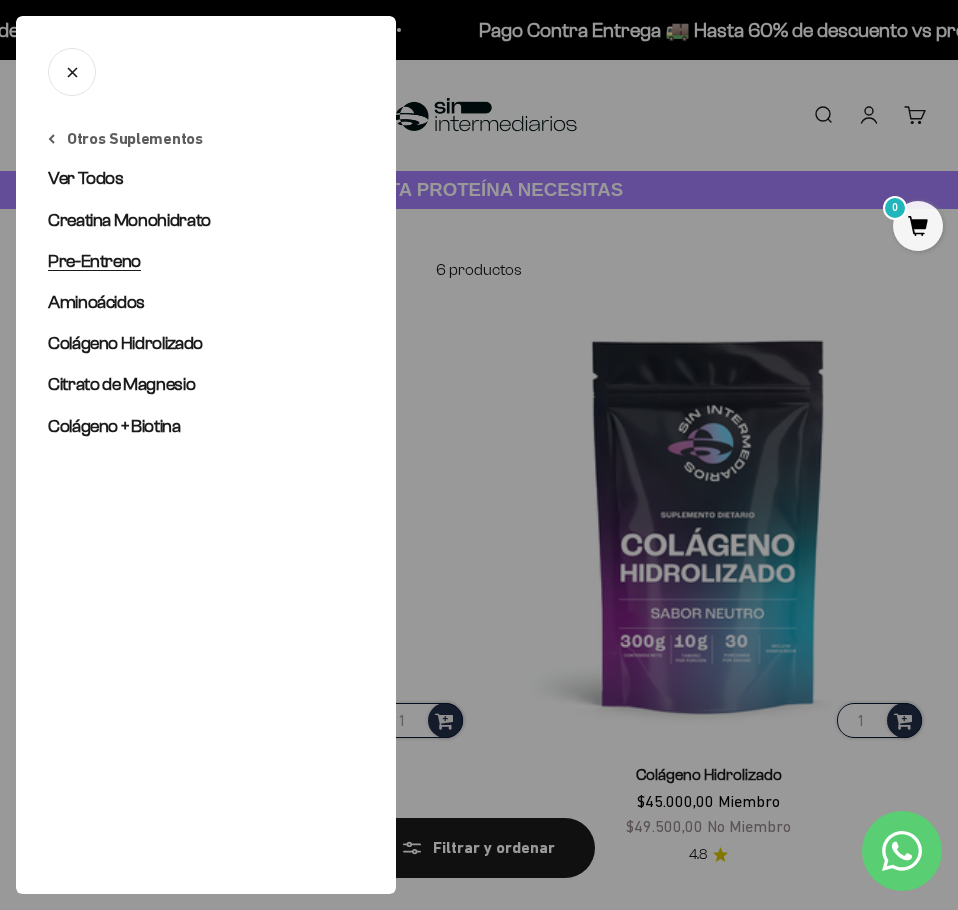 click on "Pre-Entreno" at bounding box center (94, 261) 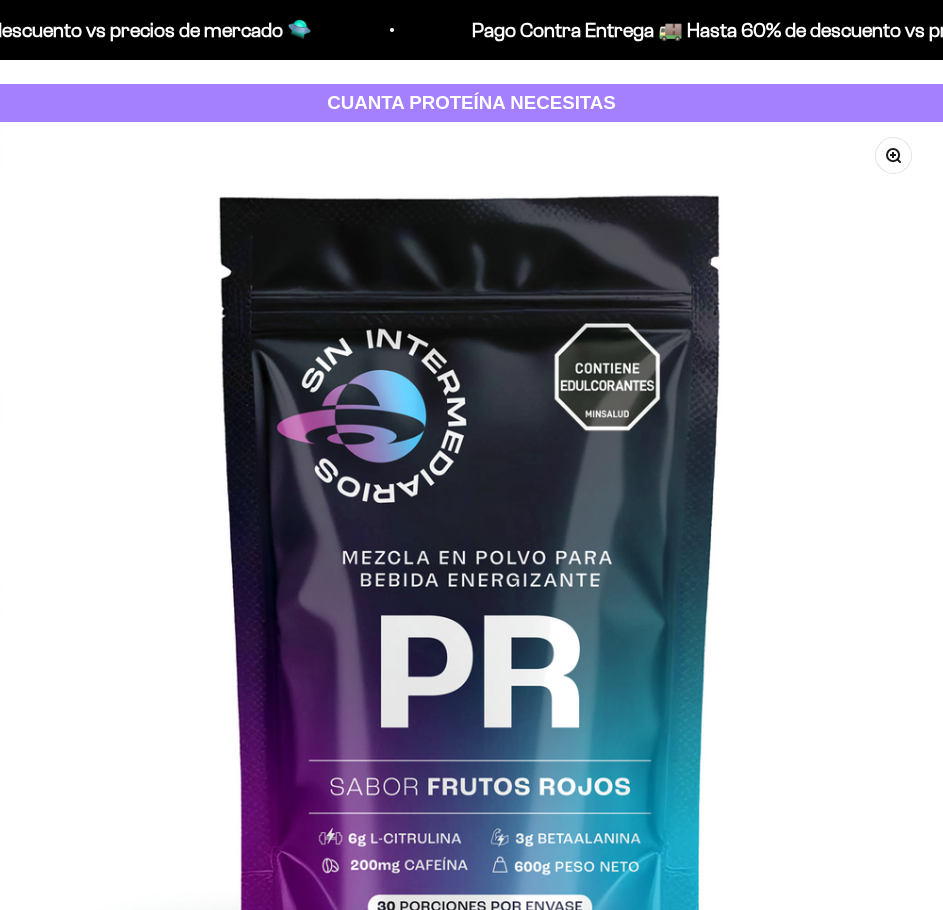 scroll, scrollTop: 200, scrollLeft: 0, axis: vertical 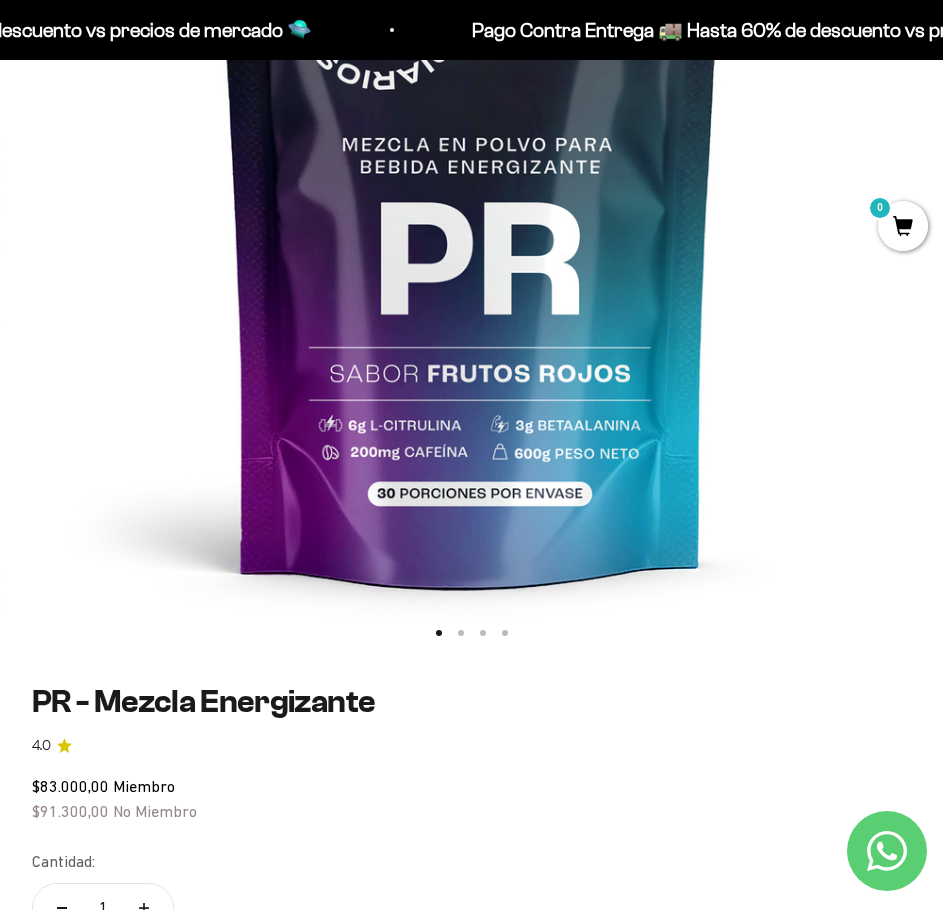 click at bounding box center (471, 180) 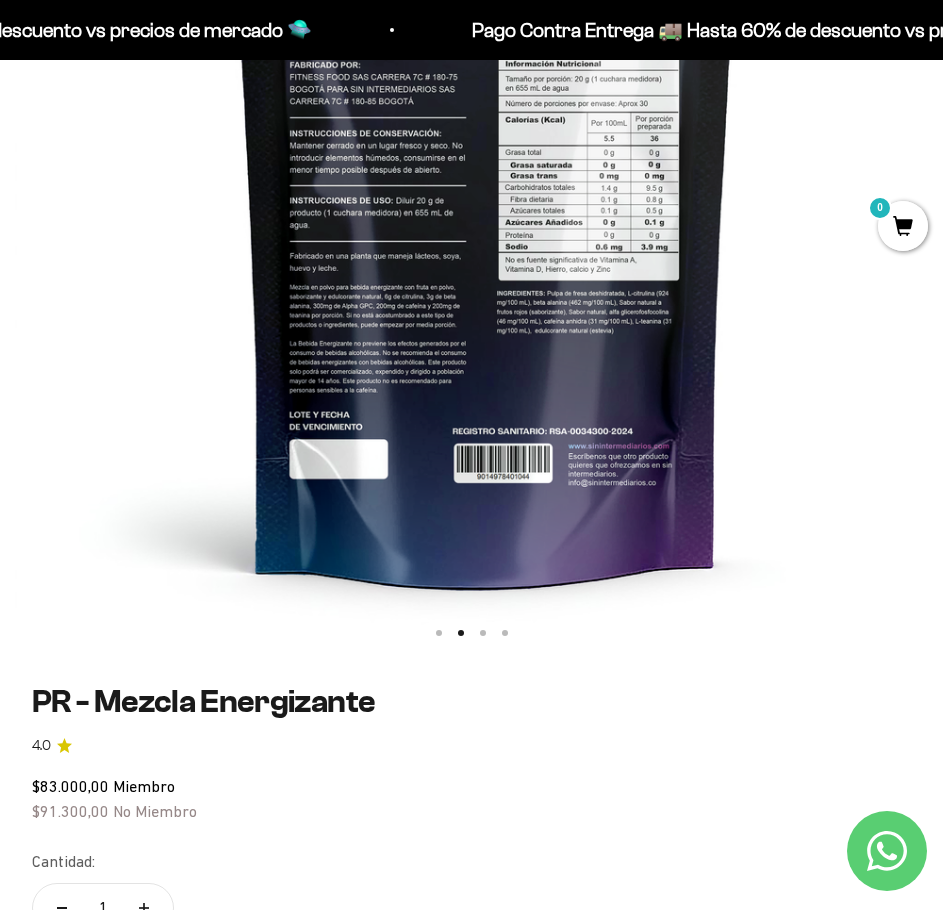 scroll, scrollTop: 0, scrollLeft: 945, axis: horizontal 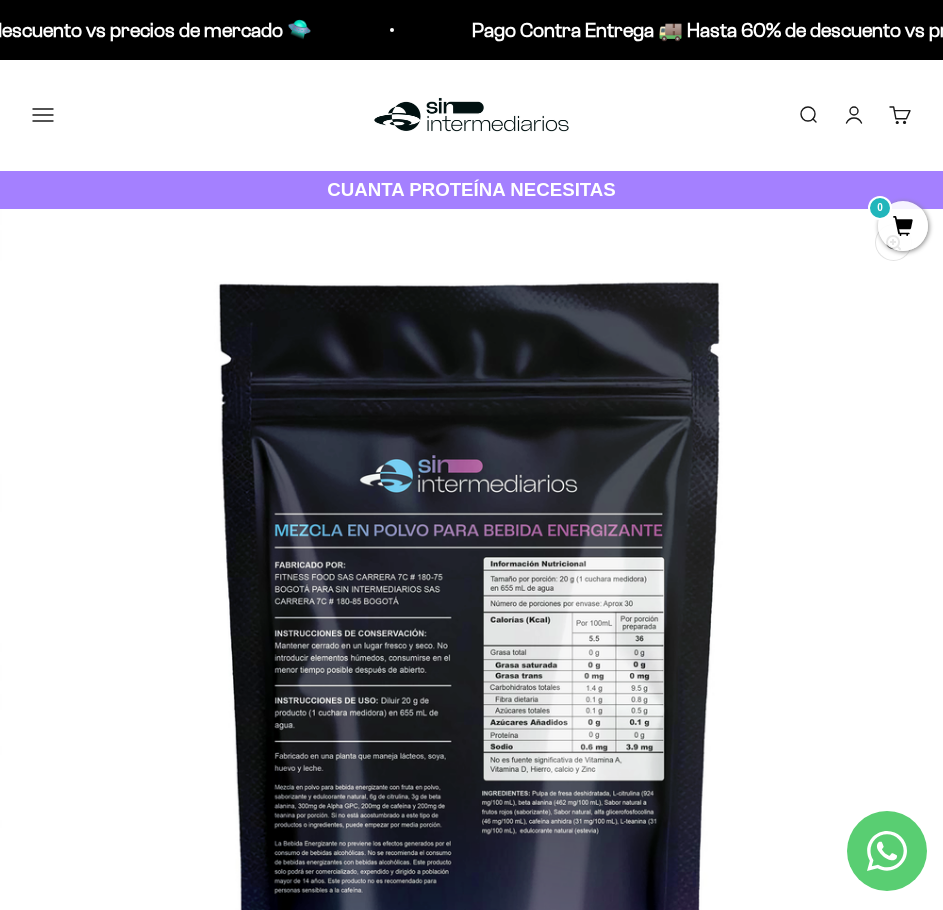 click on "Menú" at bounding box center [43, 115] 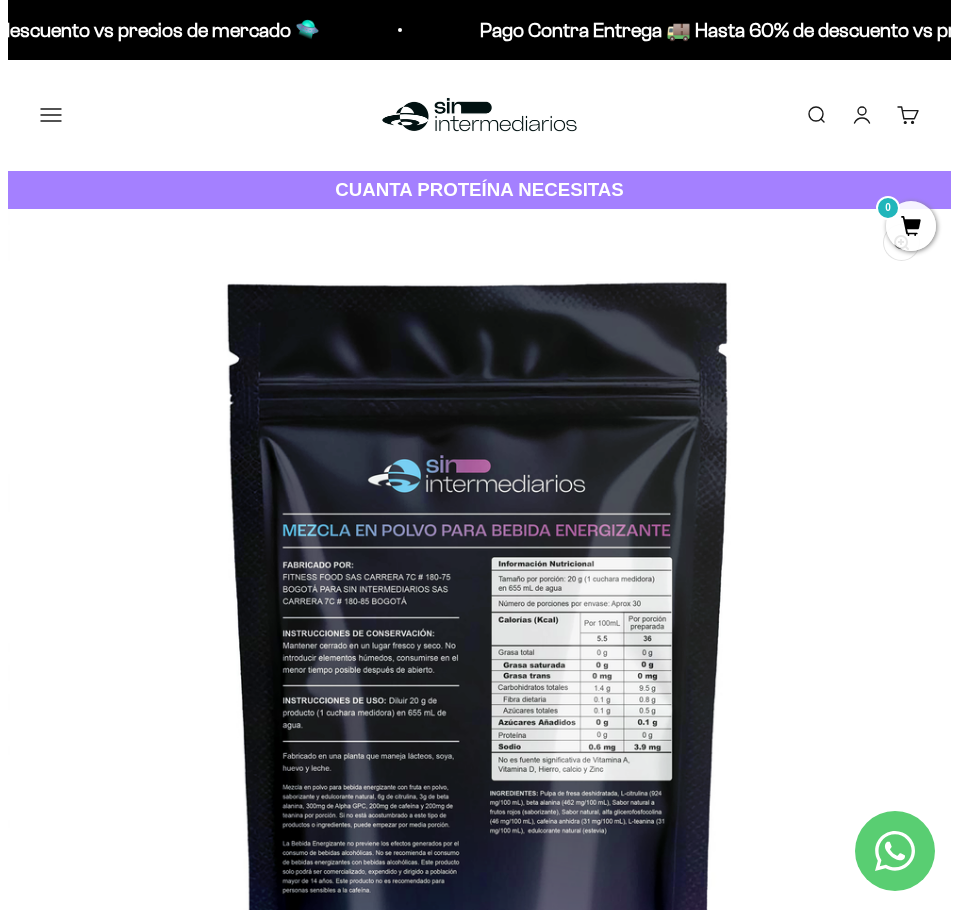 scroll, scrollTop: 0, scrollLeft: 960, axis: horizontal 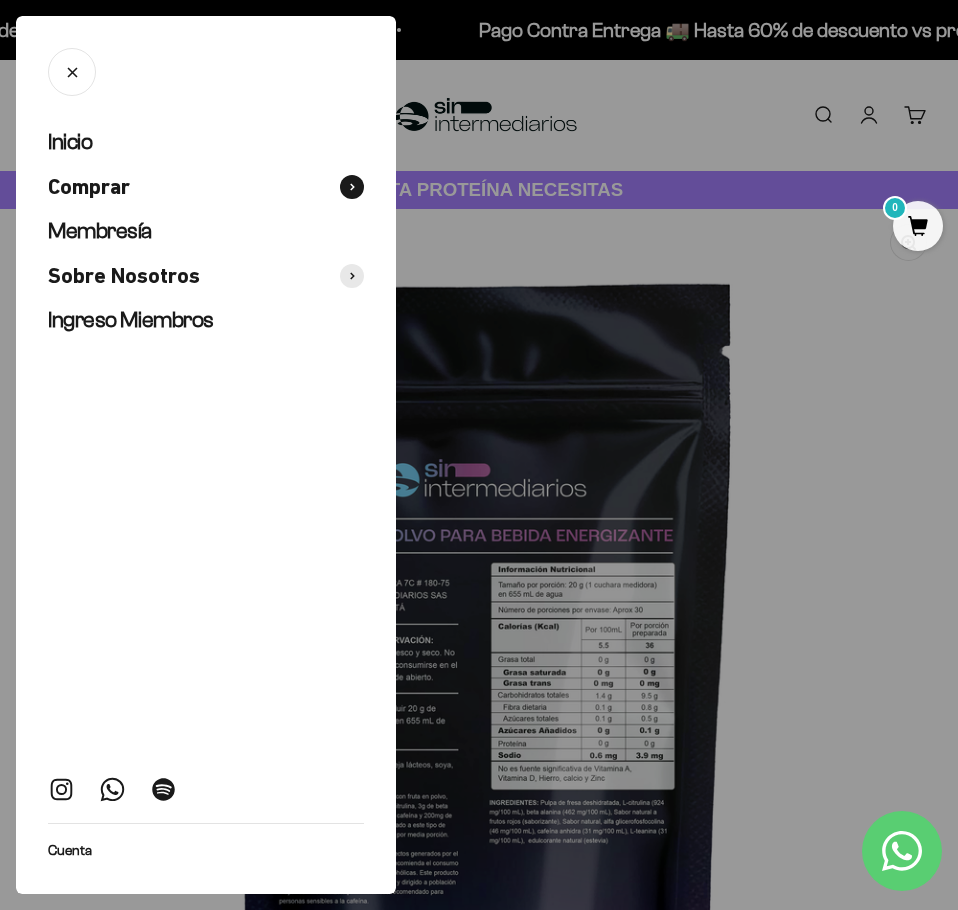 click at bounding box center (352, 187) 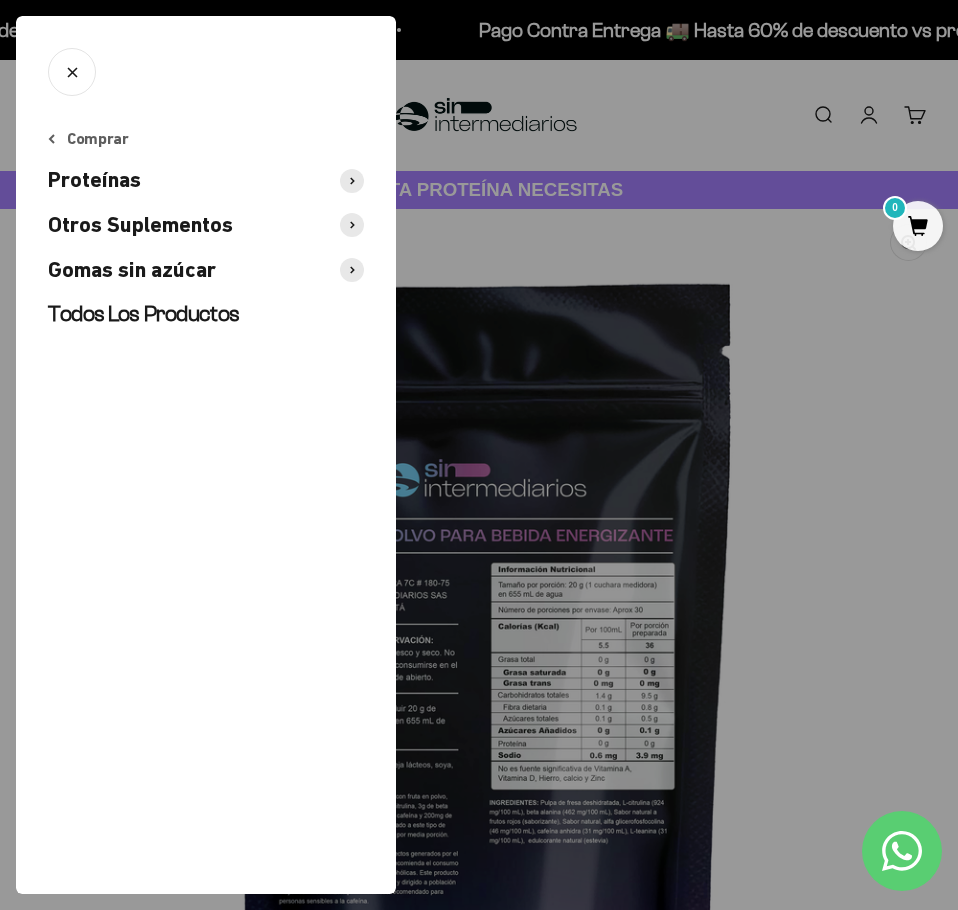 click 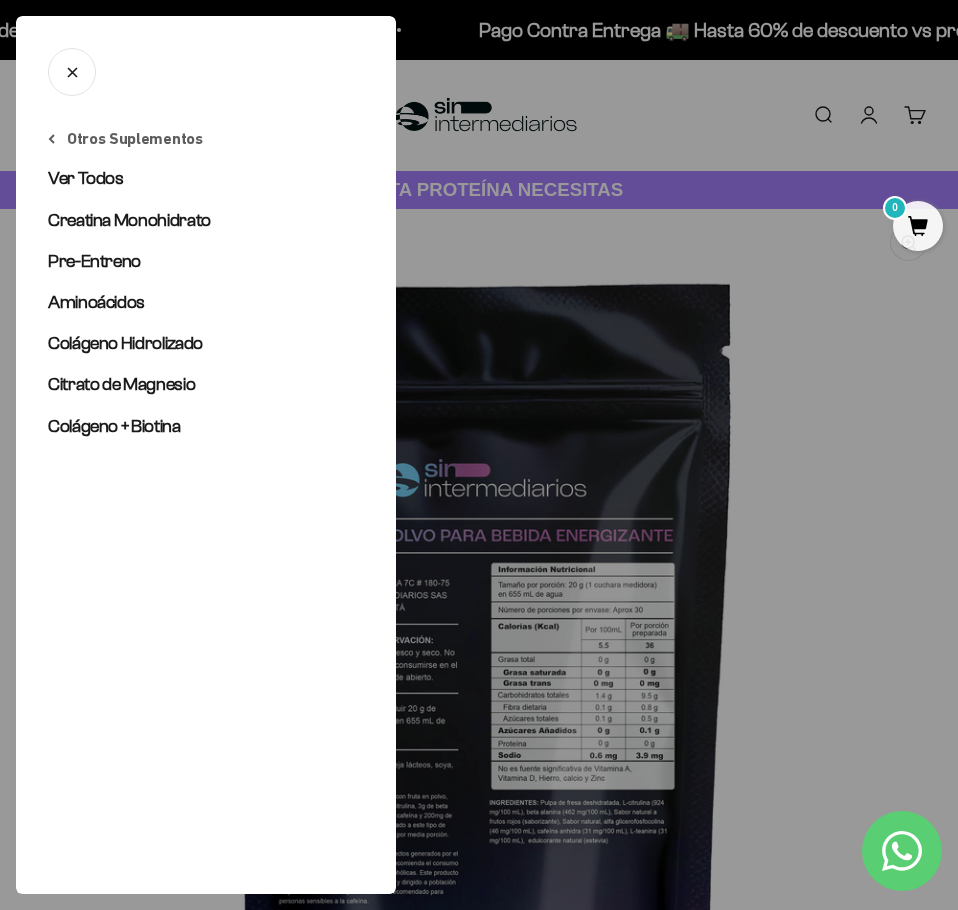 click 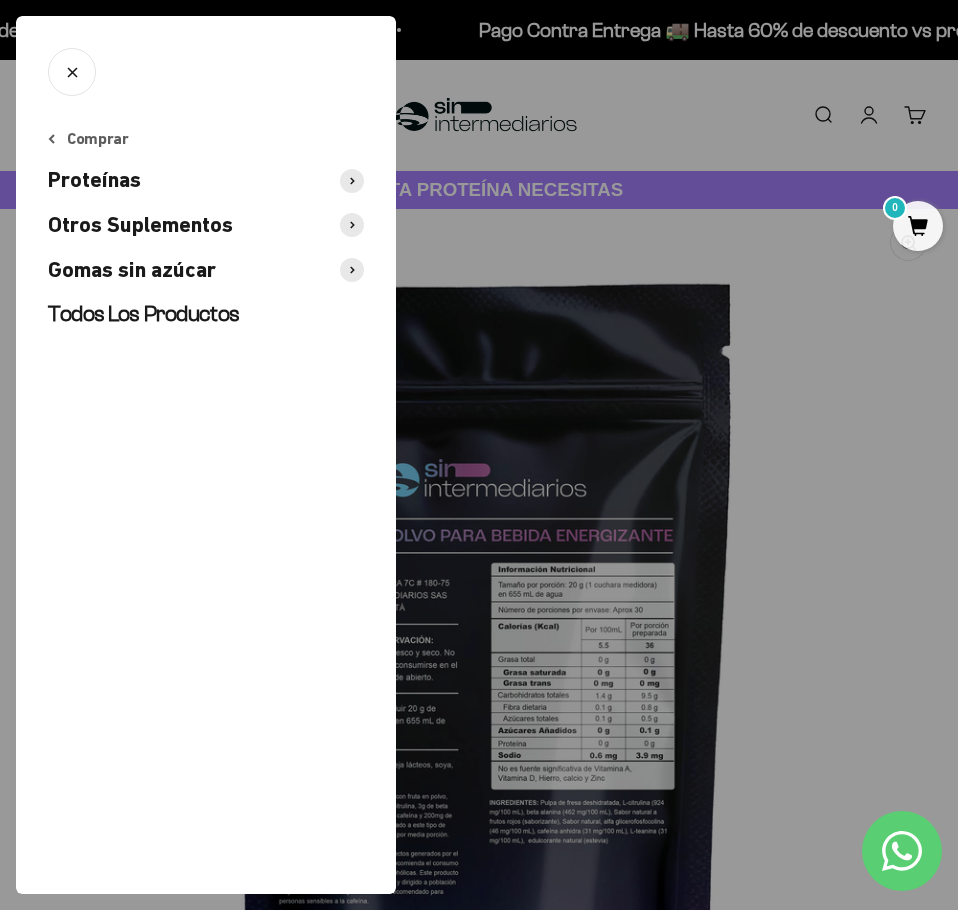 click at bounding box center [352, 270] 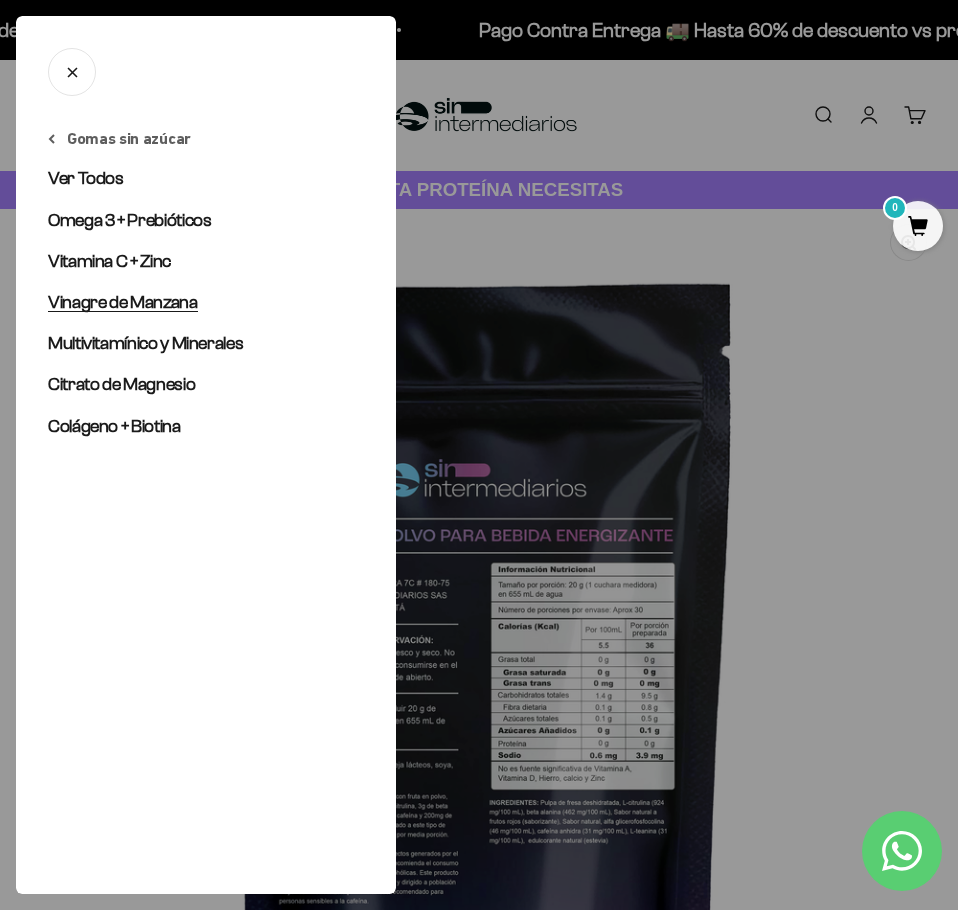 click on "Vinagre de Manzana" at bounding box center [123, 302] 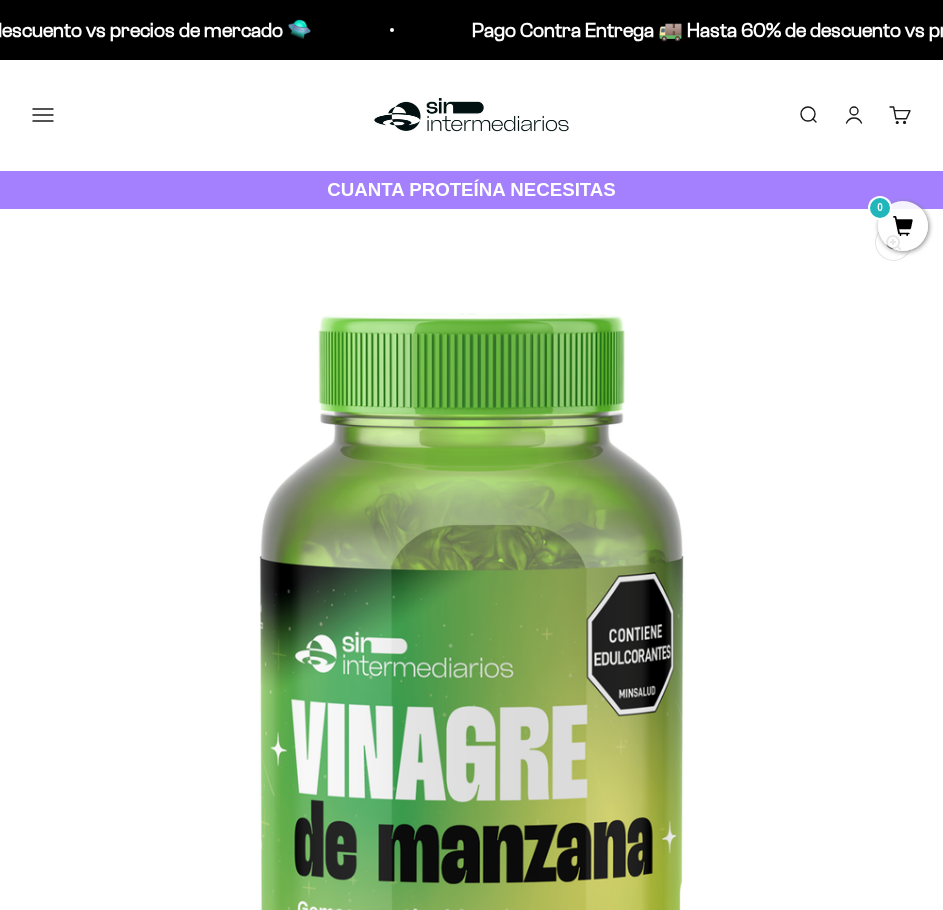 scroll, scrollTop: 2, scrollLeft: 0, axis: vertical 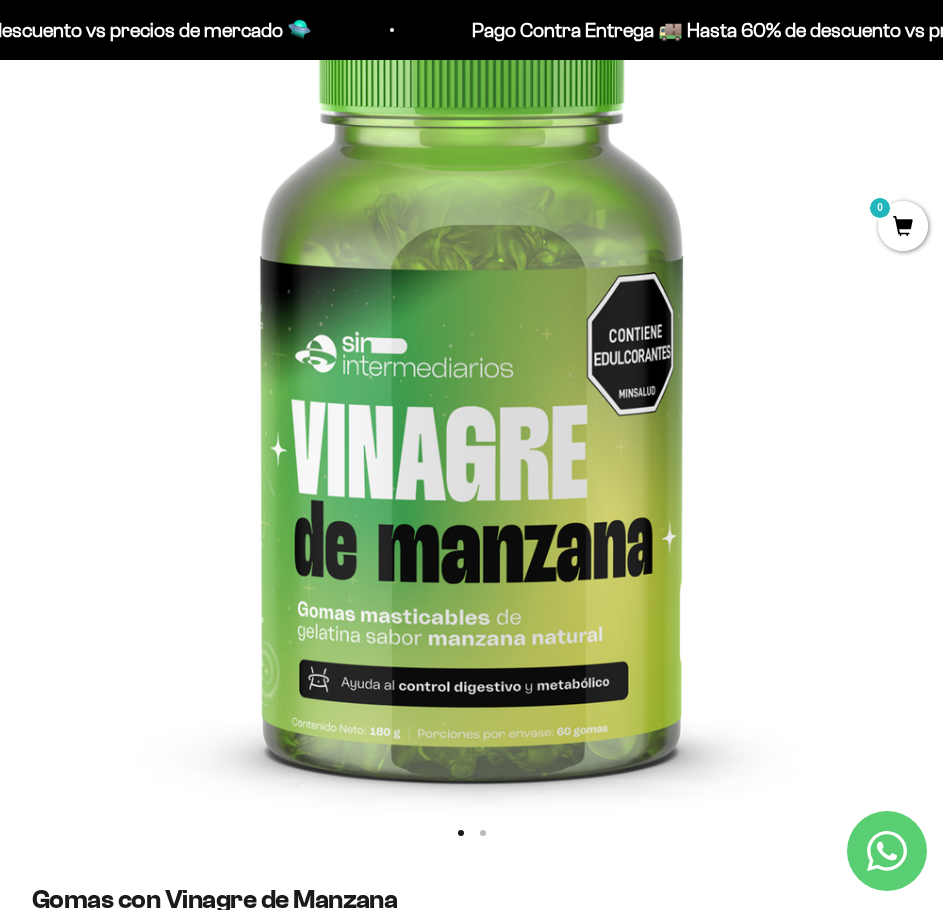 click at bounding box center [471, 380] 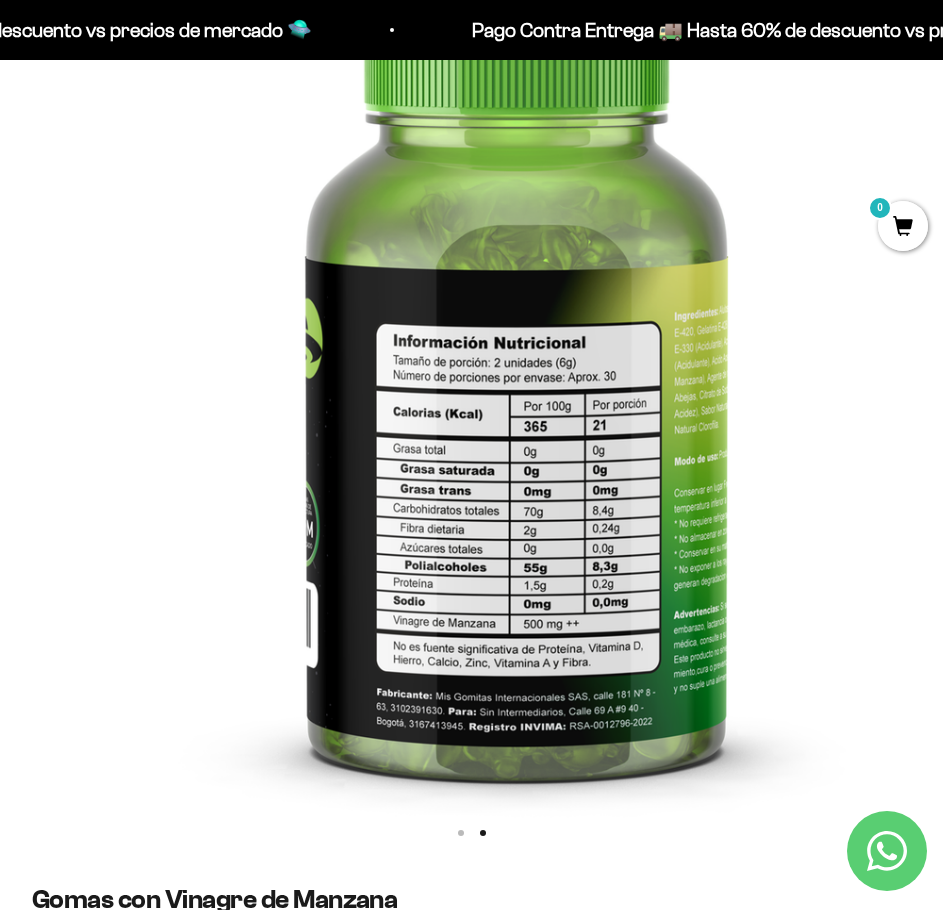 scroll, scrollTop: 0, scrollLeft: 945, axis: horizontal 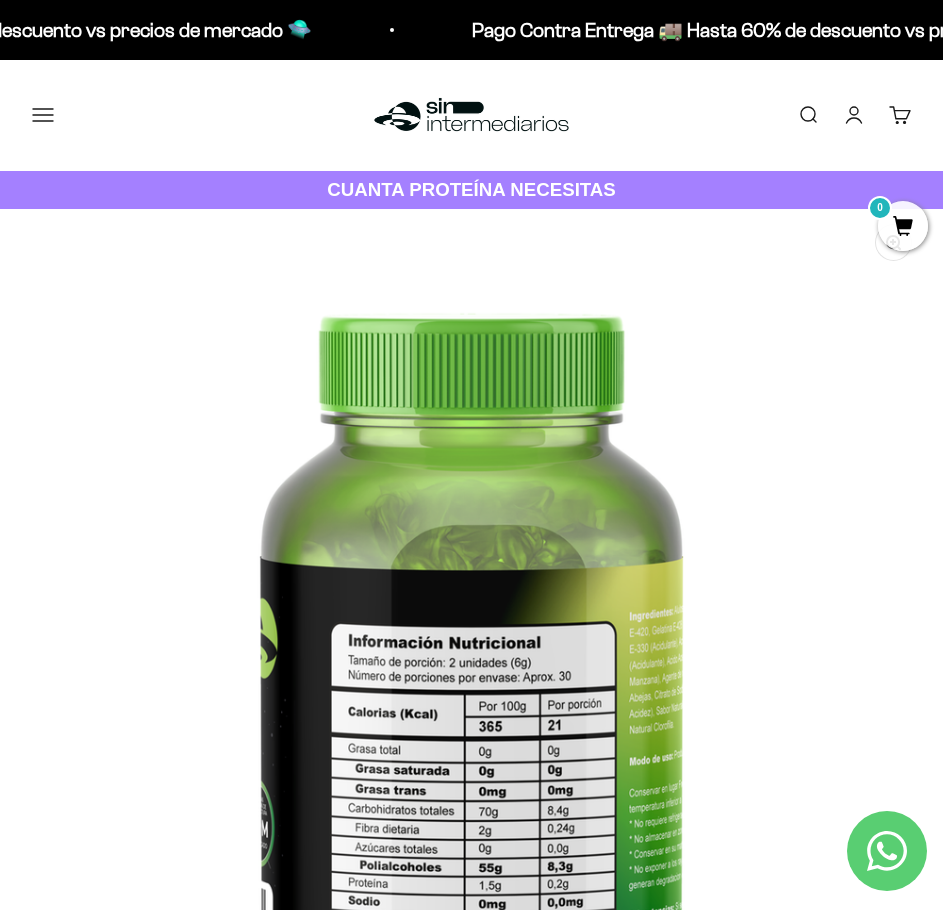 click on "Menú" at bounding box center [43, 115] 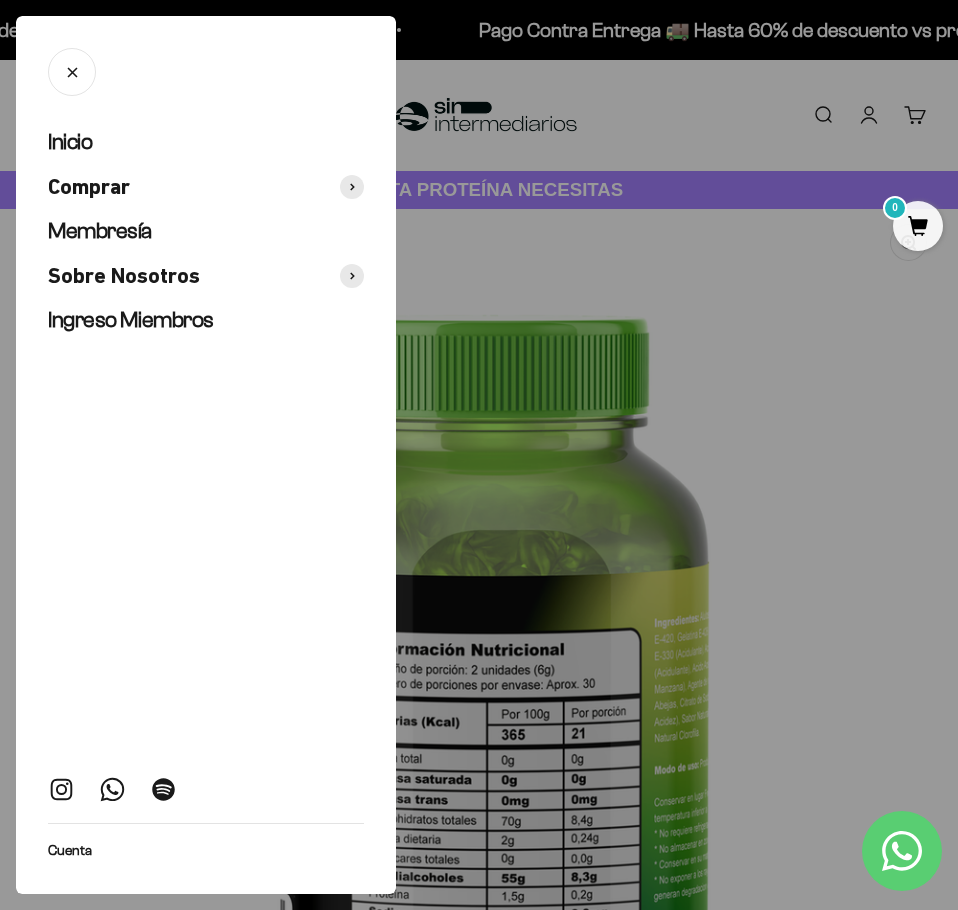 scroll, scrollTop: 0, scrollLeft: 960, axis: horizontal 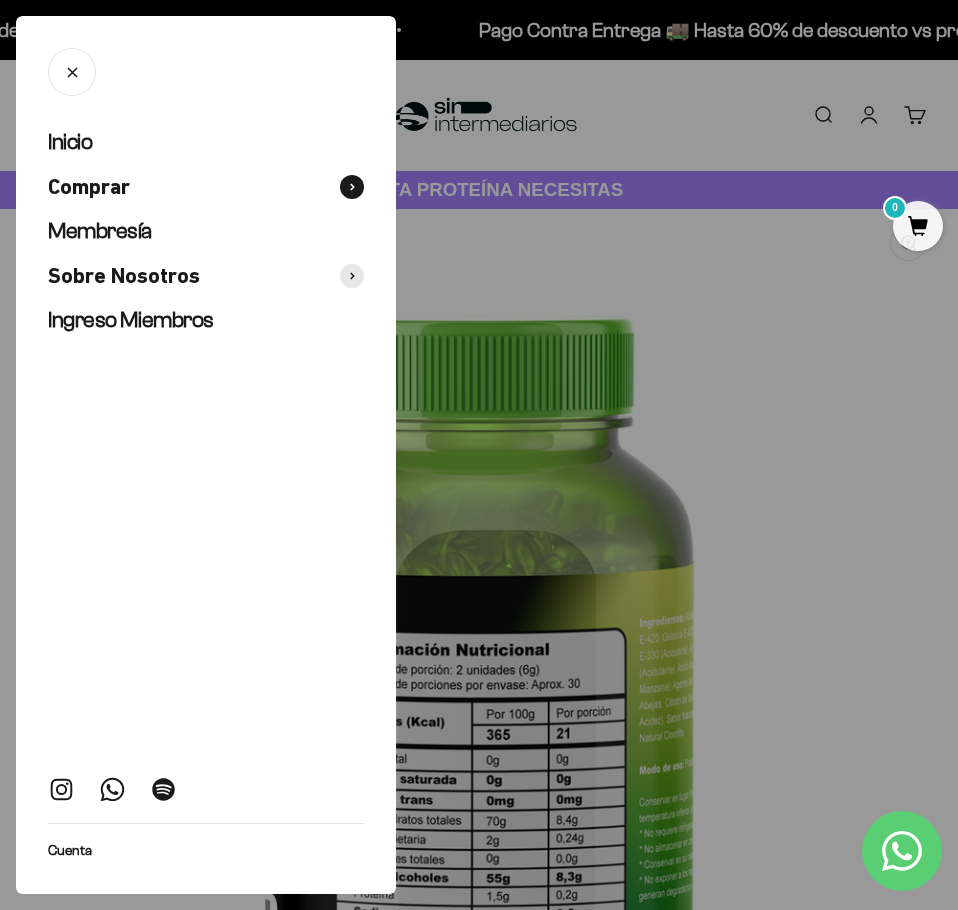 click on "Comprar" at bounding box center (206, 187) 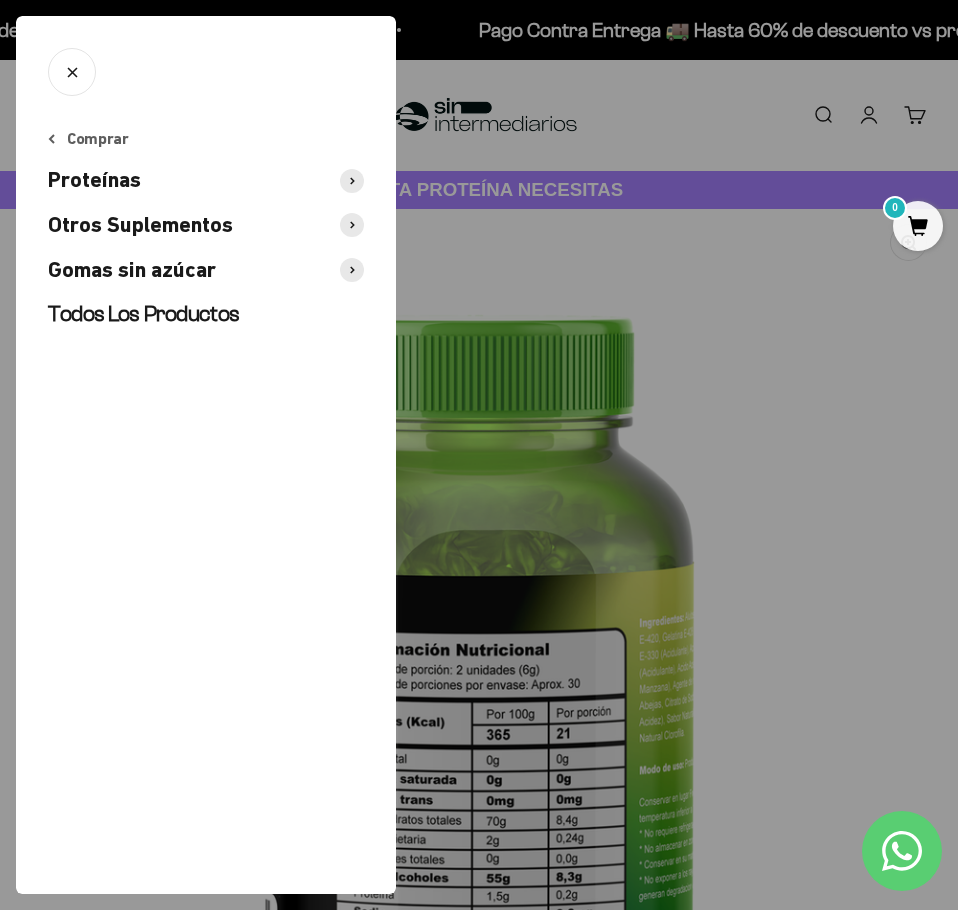 click at bounding box center (352, 270) 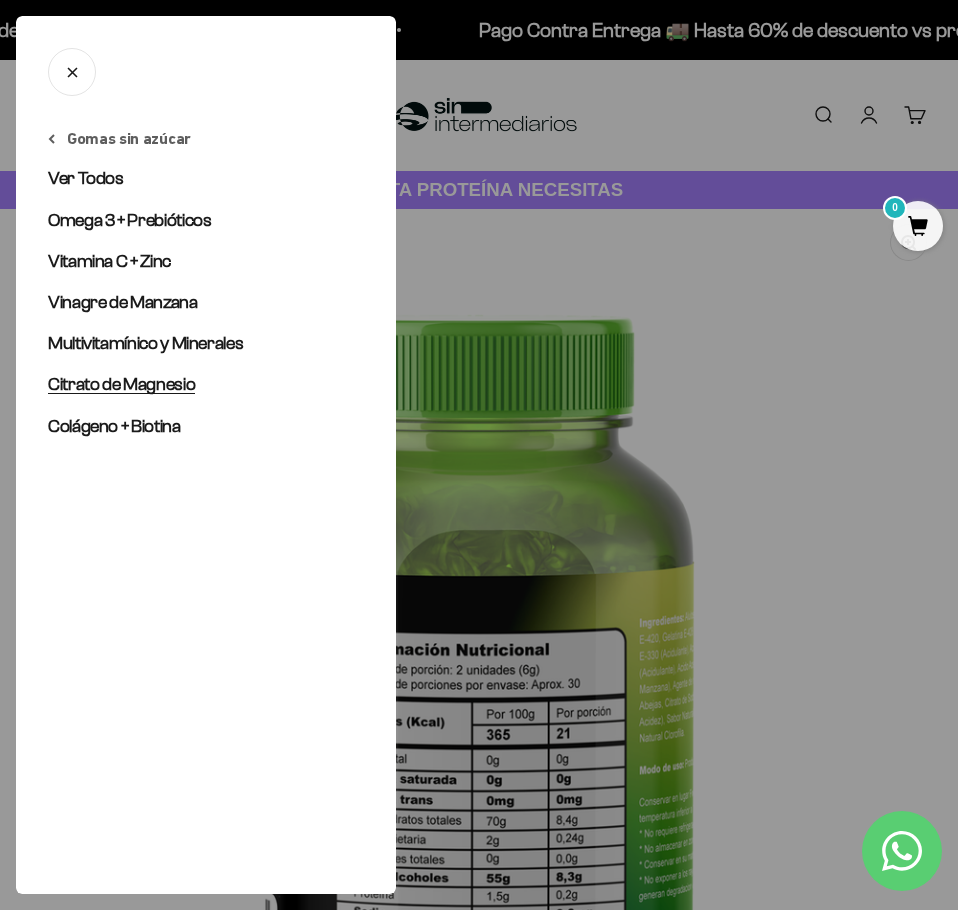 click on "Citrato de Magnesio" at bounding box center [121, 384] 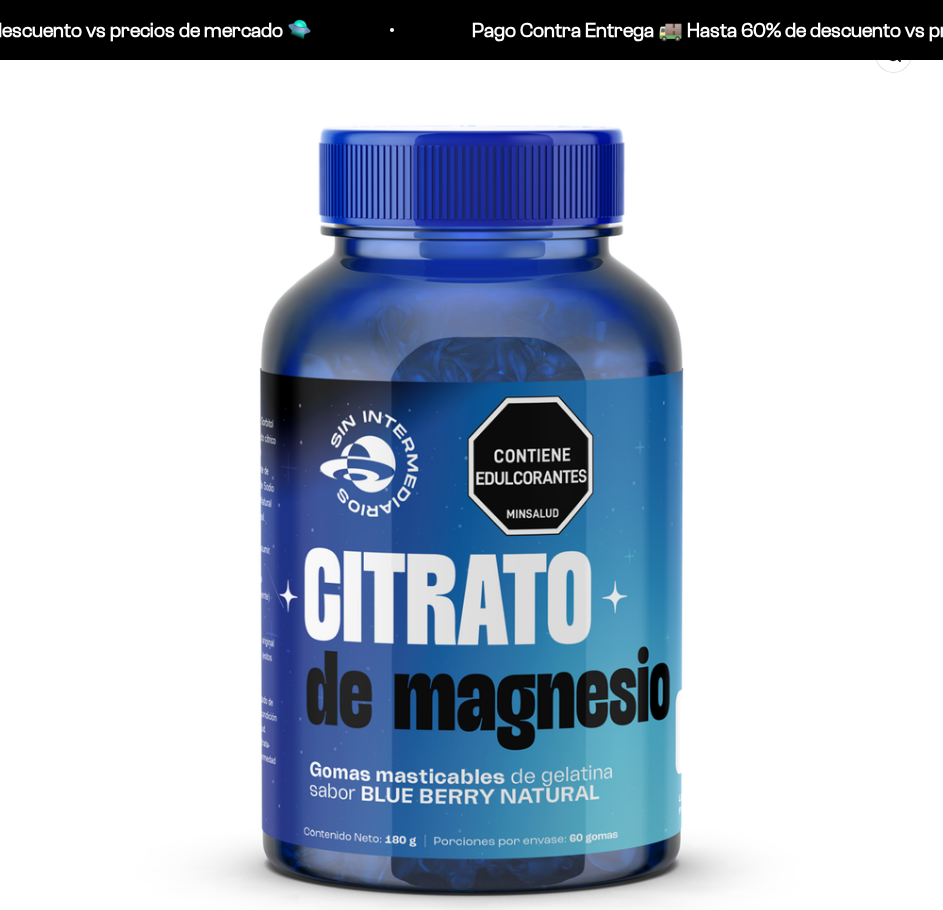 scroll, scrollTop: 200, scrollLeft: 0, axis: vertical 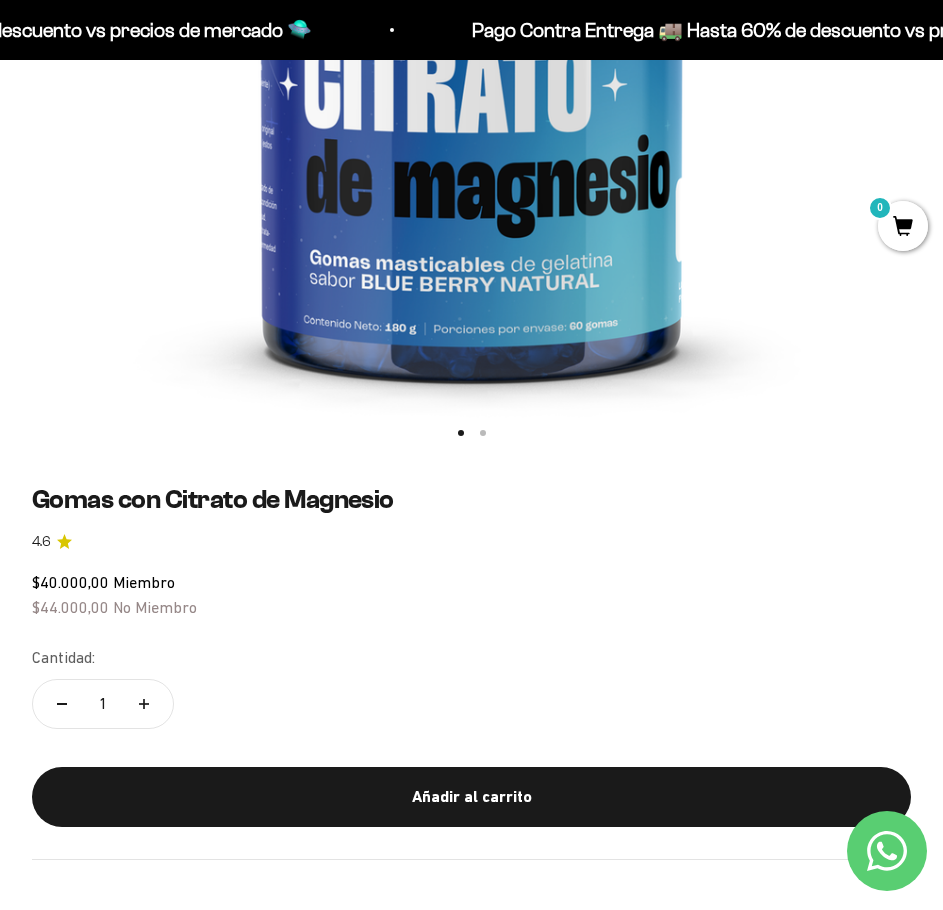 click at bounding box center (471, -20) 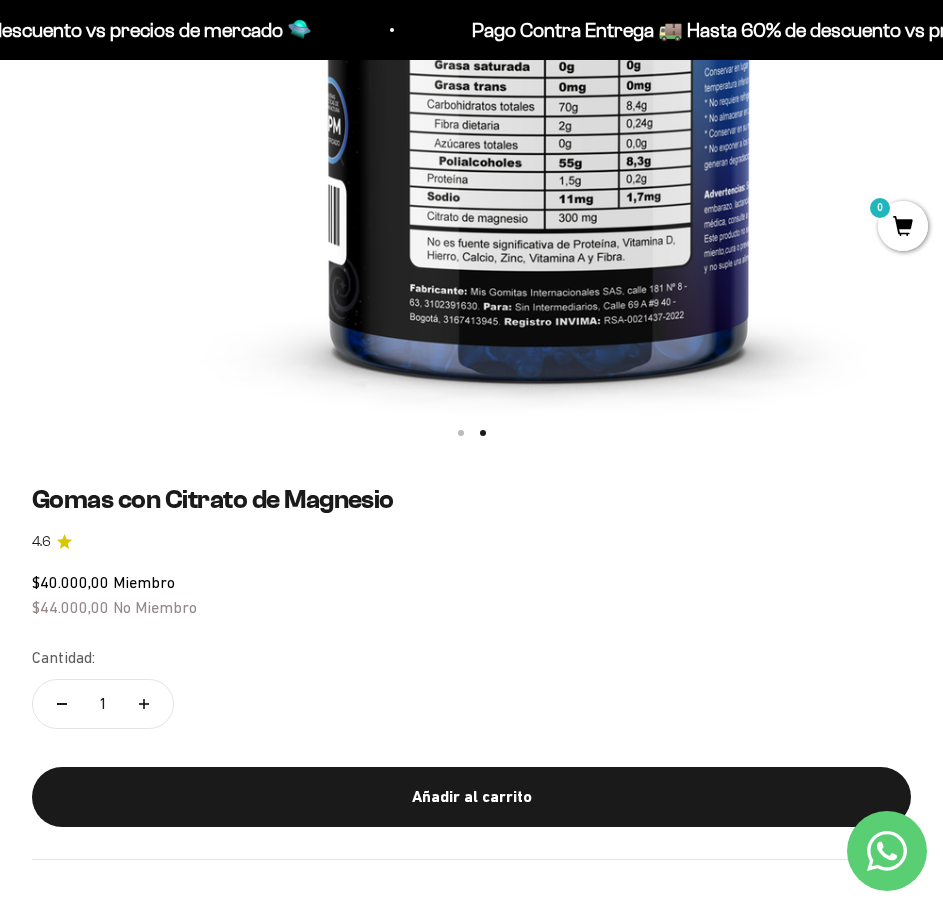 scroll, scrollTop: 0, scrollLeft: 945, axis: horizontal 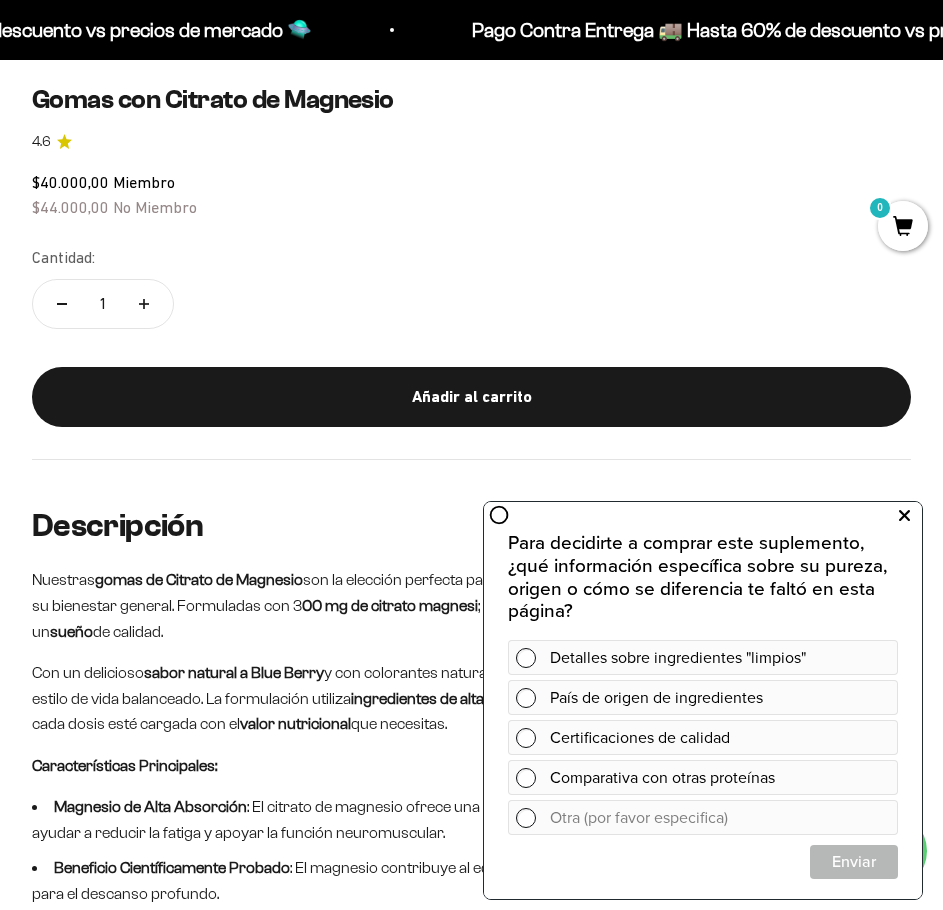 click at bounding box center (904, 516) 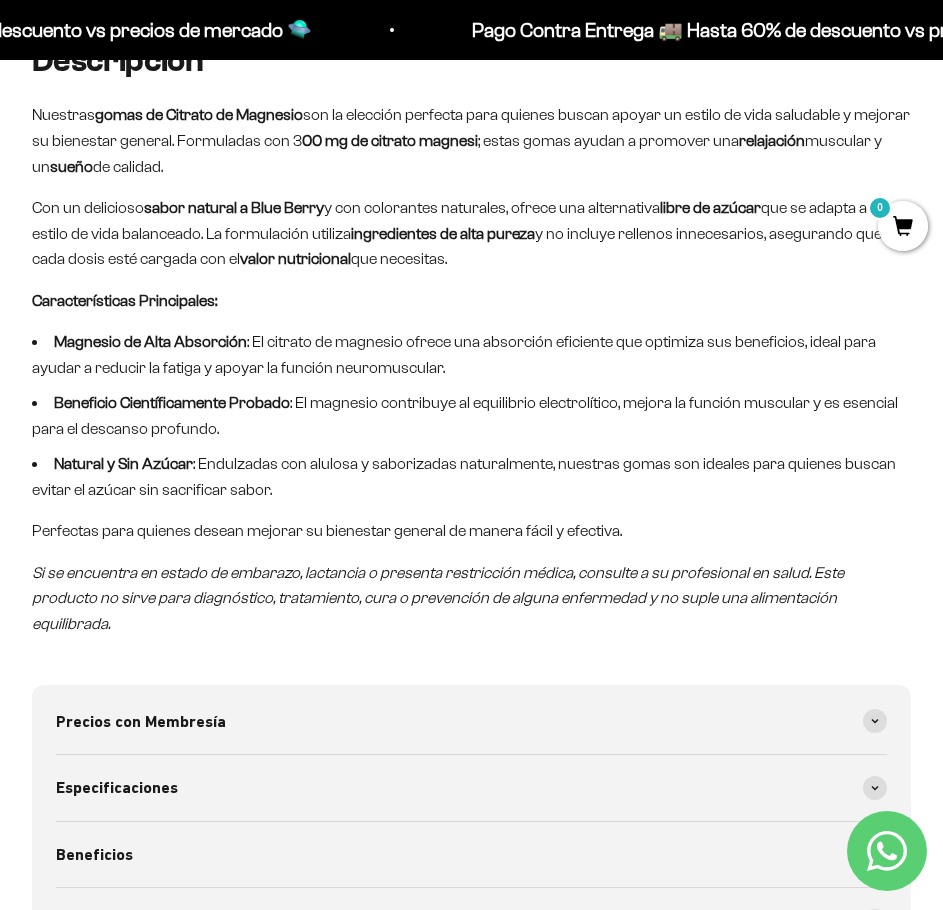 scroll, scrollTop: 1600, scrollLeft: 0, axis: vertical 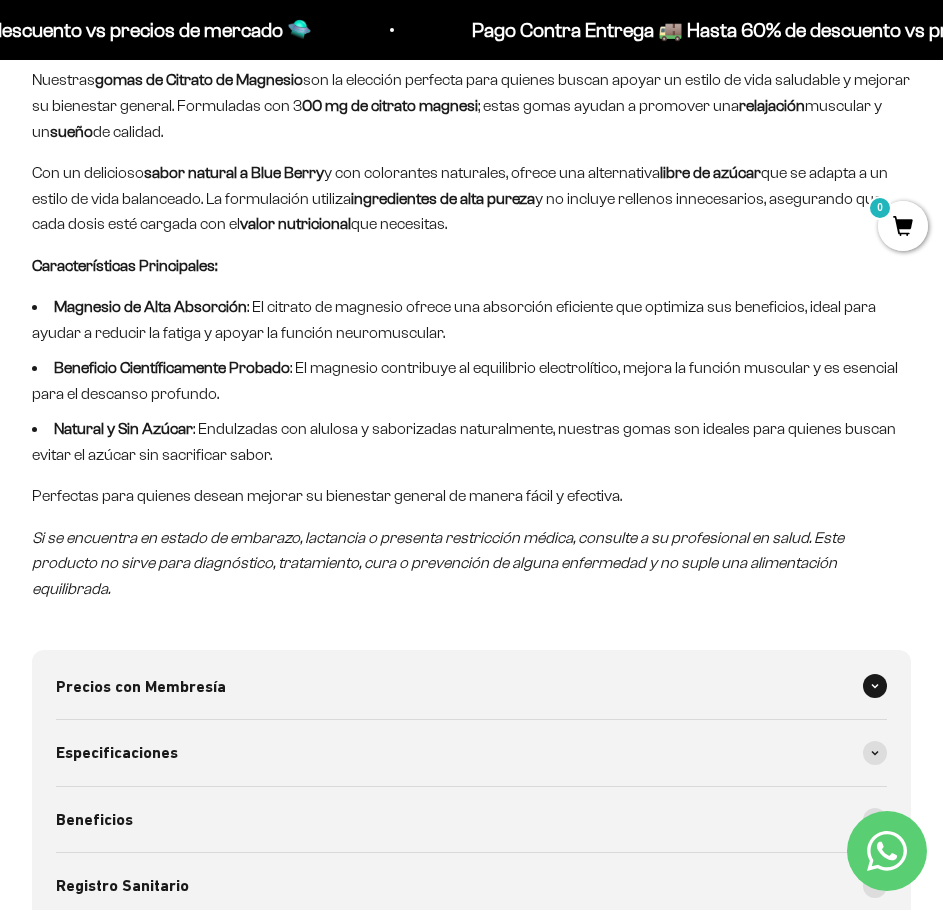 click on "Precios con Membresía" at bounding box center [471, 687] 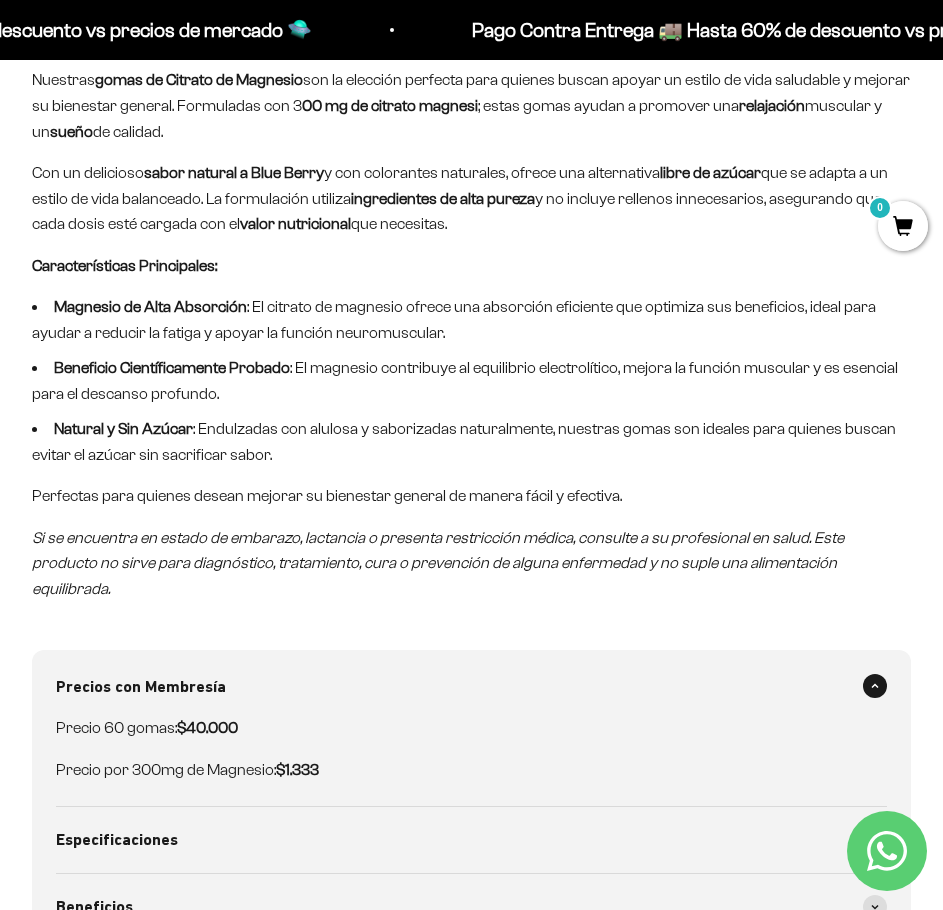 click on "Precios con Membresía" at bounding box center (471, 687) 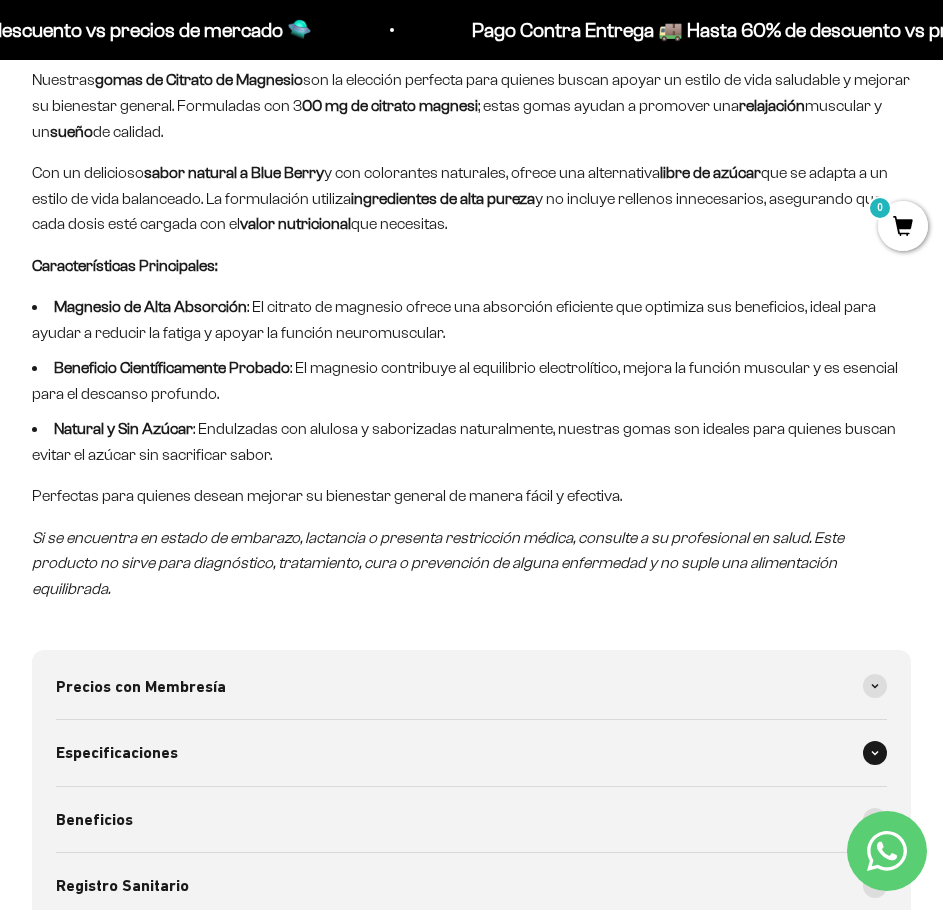 click at bounding box center [875, 753] 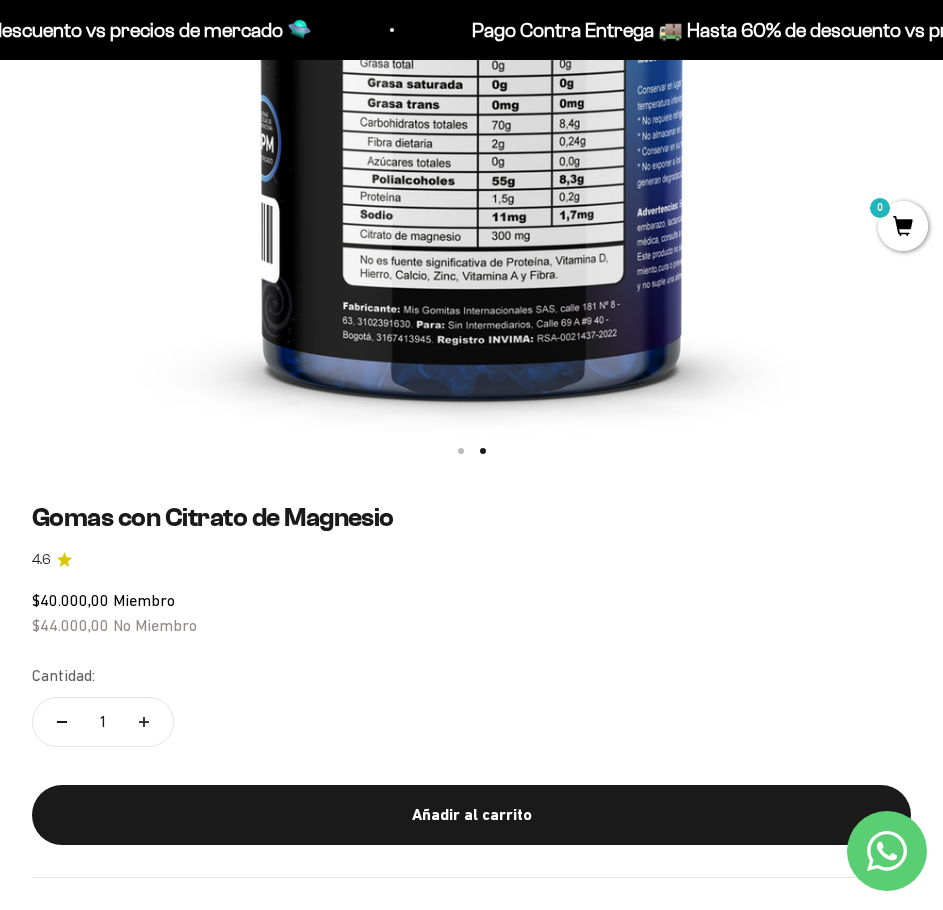 scroll, scrollTop: 300, scrollLeft: 0, axis: vertical 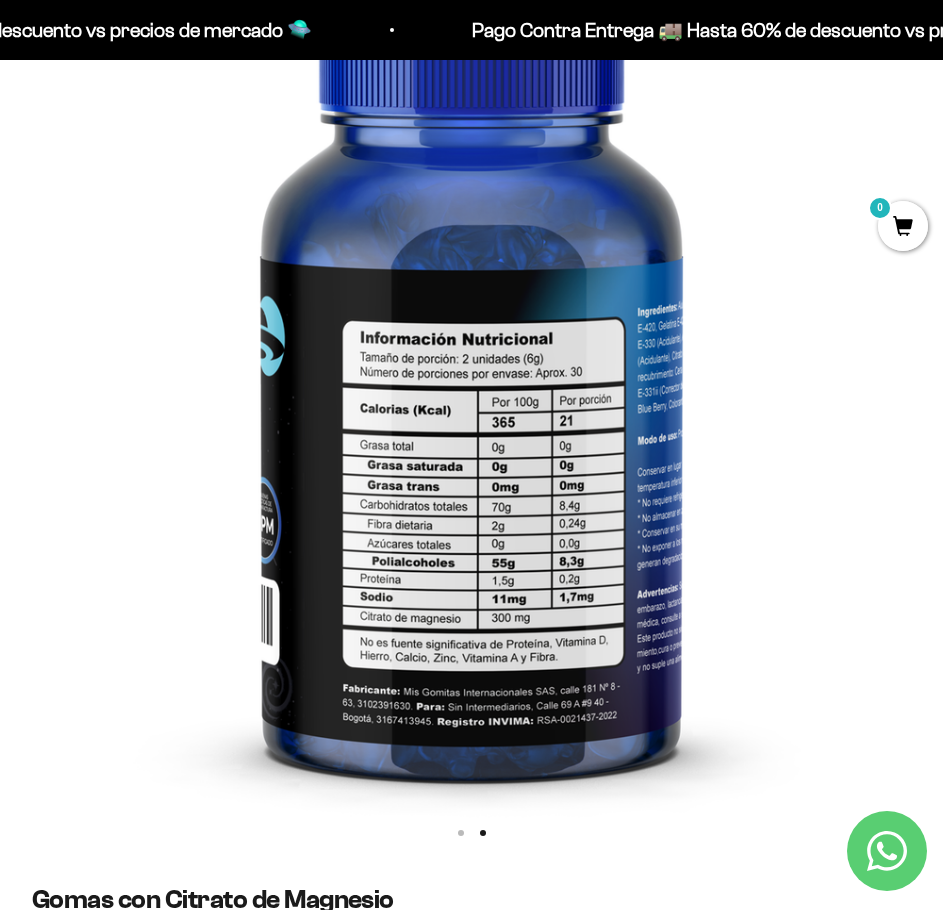 click at bounding box center (471, 380) 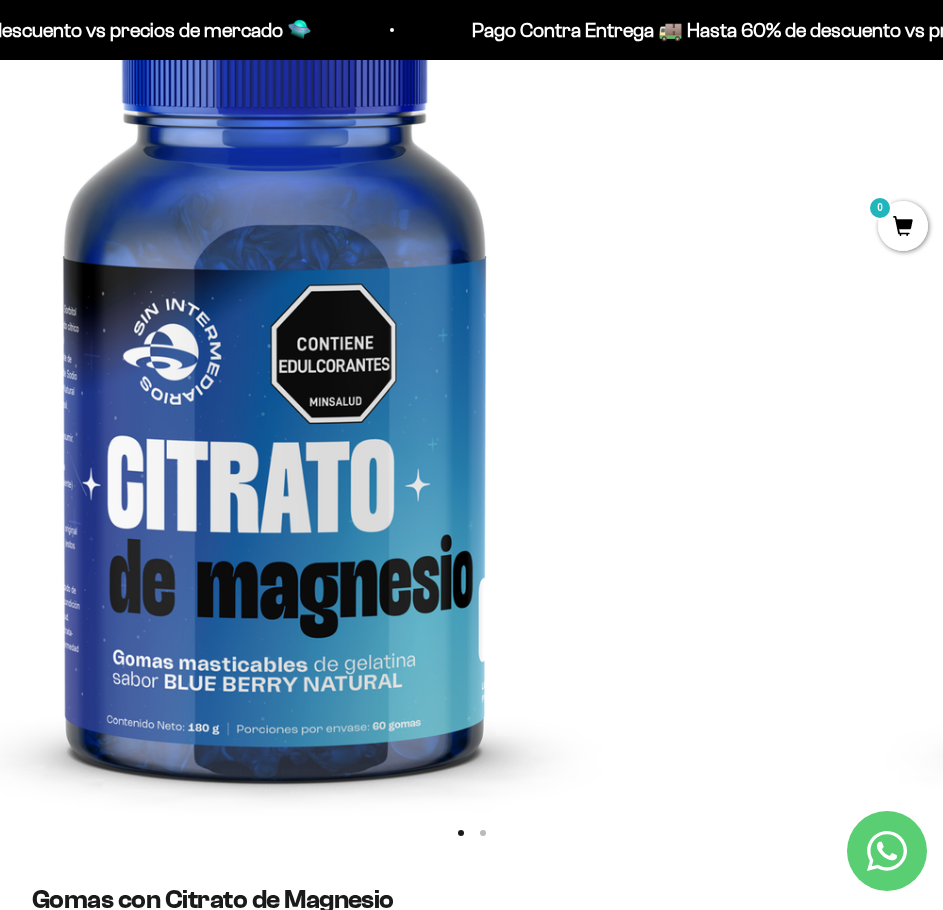 scroll, scrollTop: 0, scrollLeft: 0, axis: both 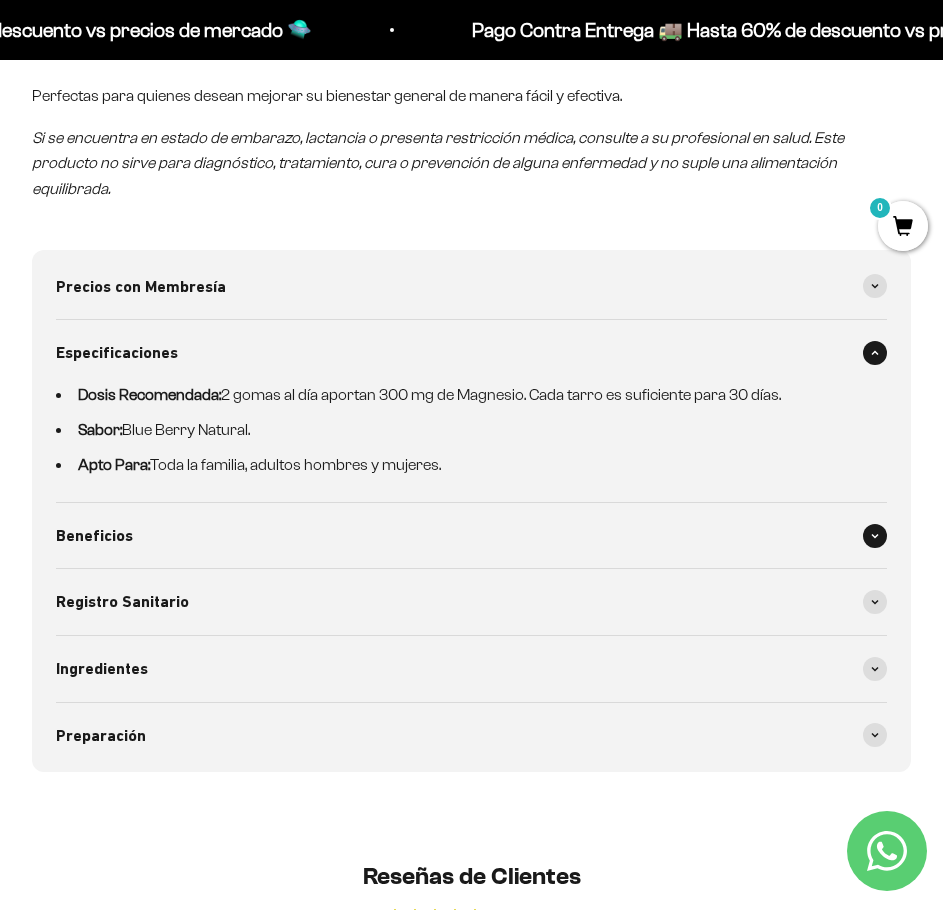 click at bounding box center [875, 536] 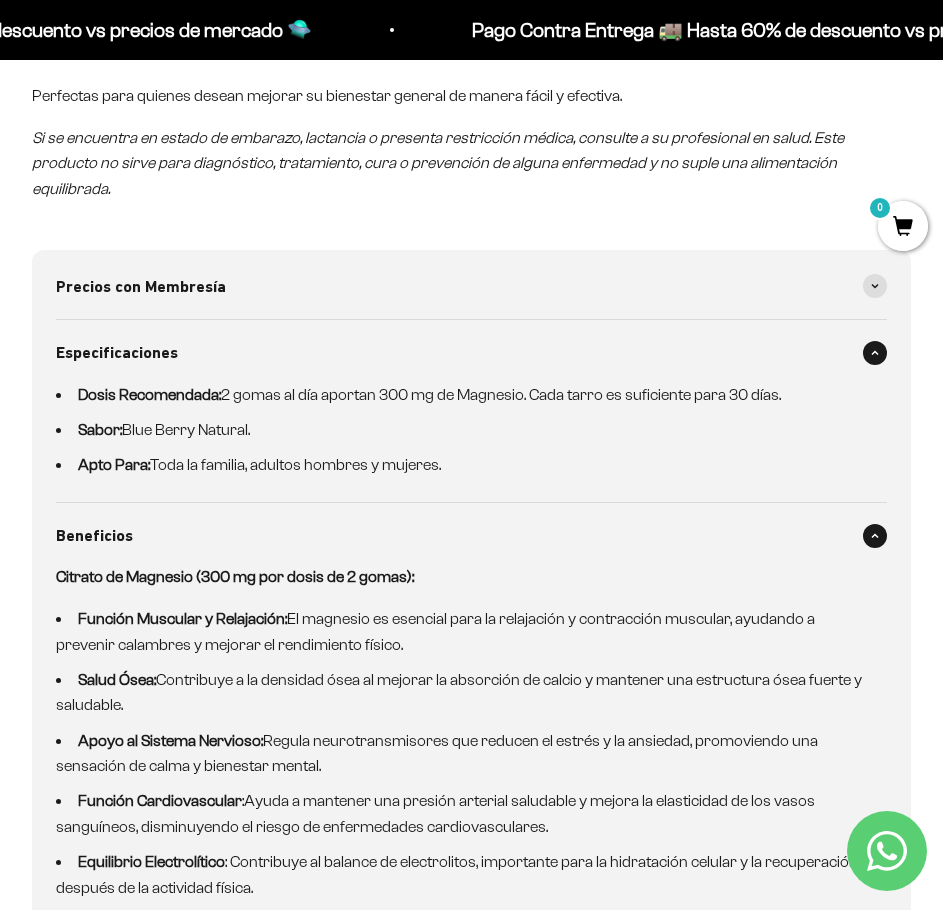 click 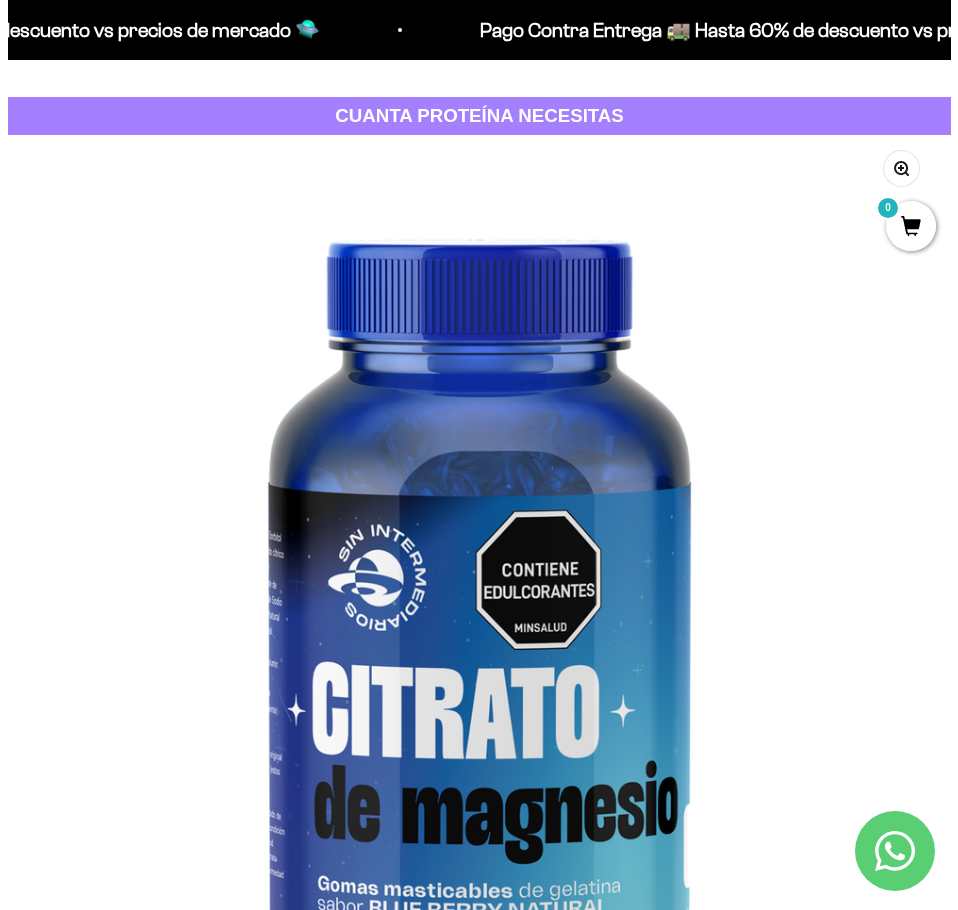 scroll, scrollTop: 0, scrollLeft: 0, axis: both 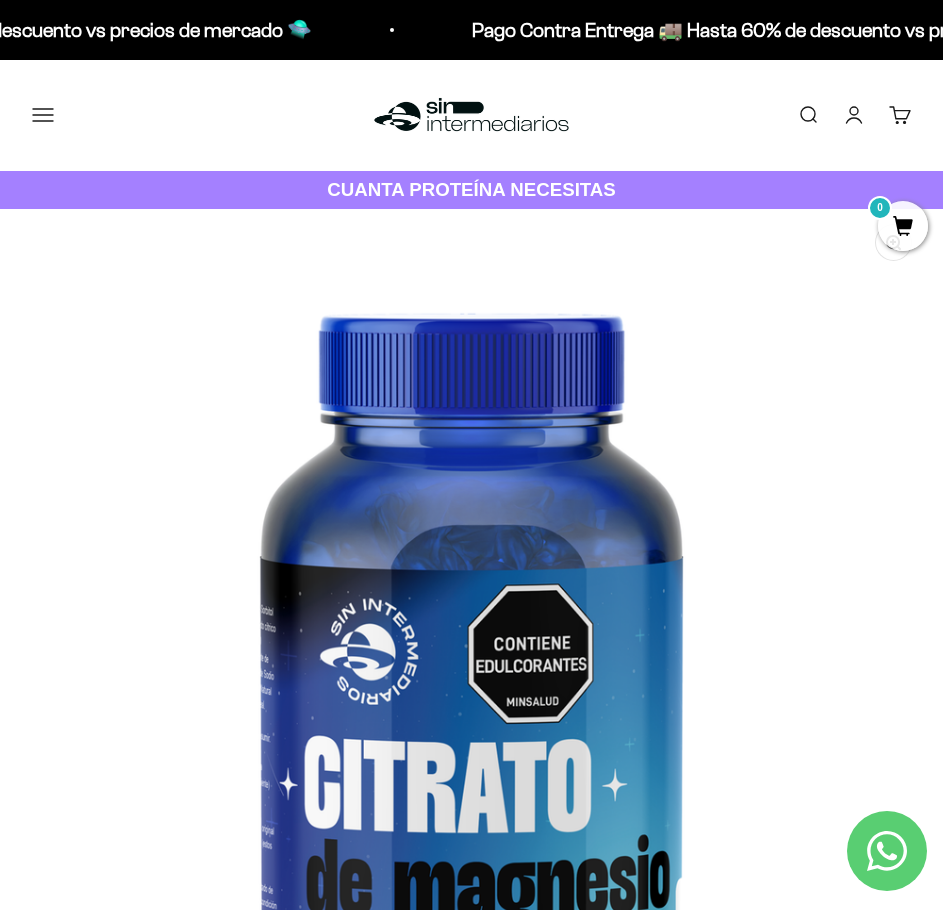 click on "Menú" at bounding box center (43, 115) 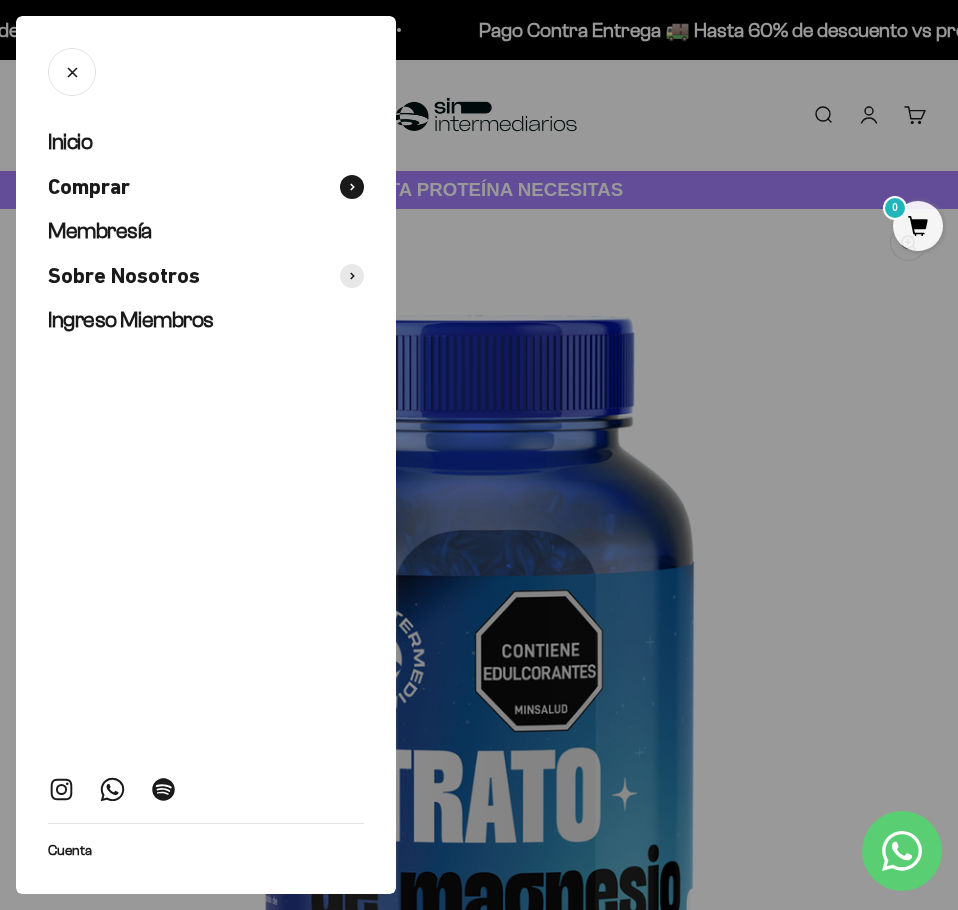 click at bounding box center [352, 187] 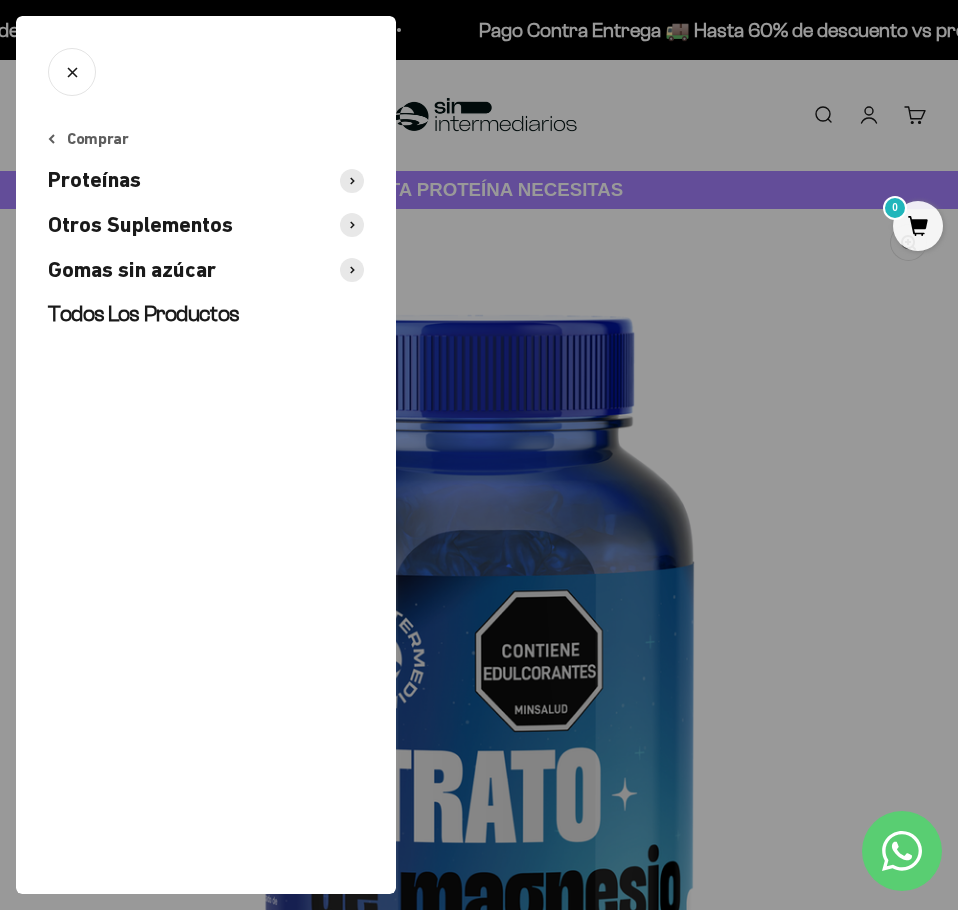 click 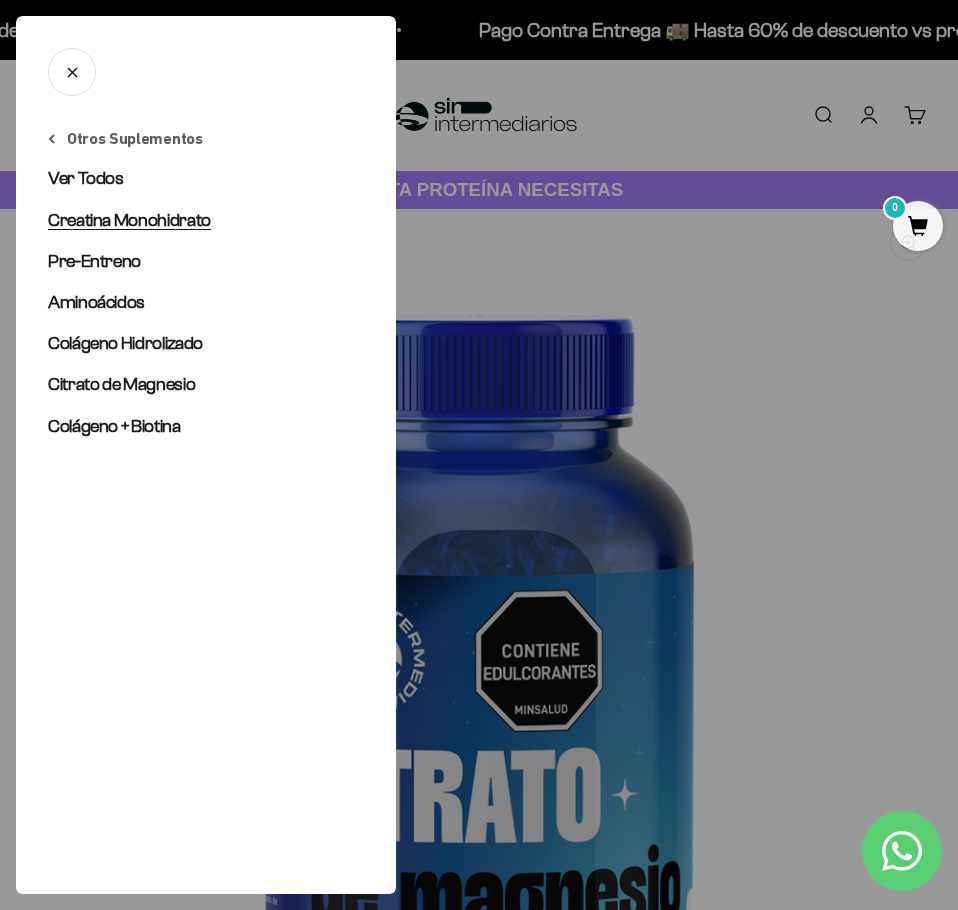 click on "Creatina Monohidrato" at bounding box center [129, 220] 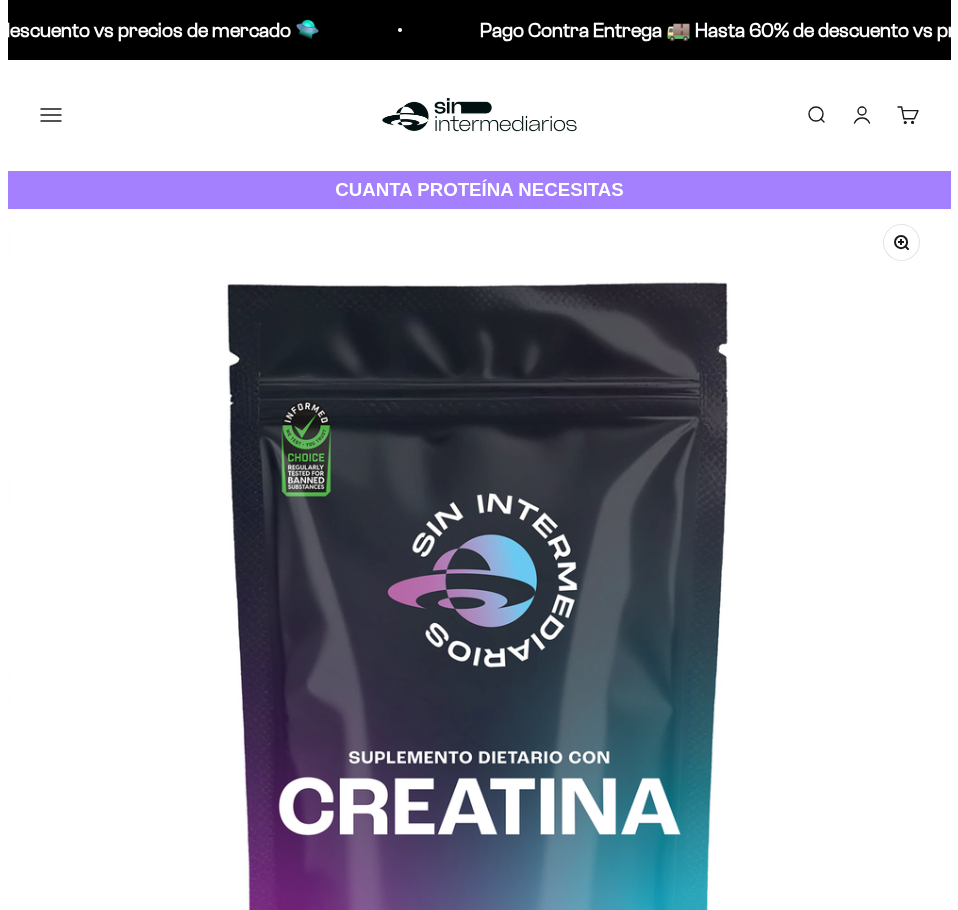 scroll, scrollTop: 0, scrollLeft: 0, axis: both 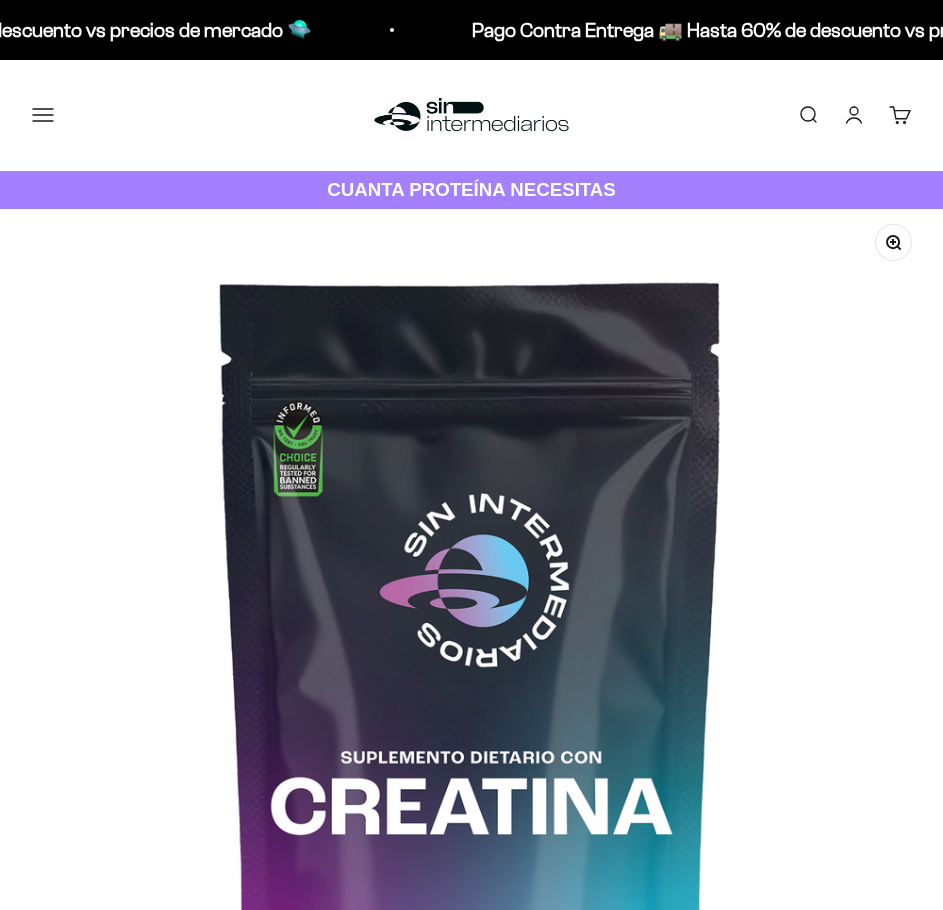 click on "Menú" at bounding box center [43, 115] 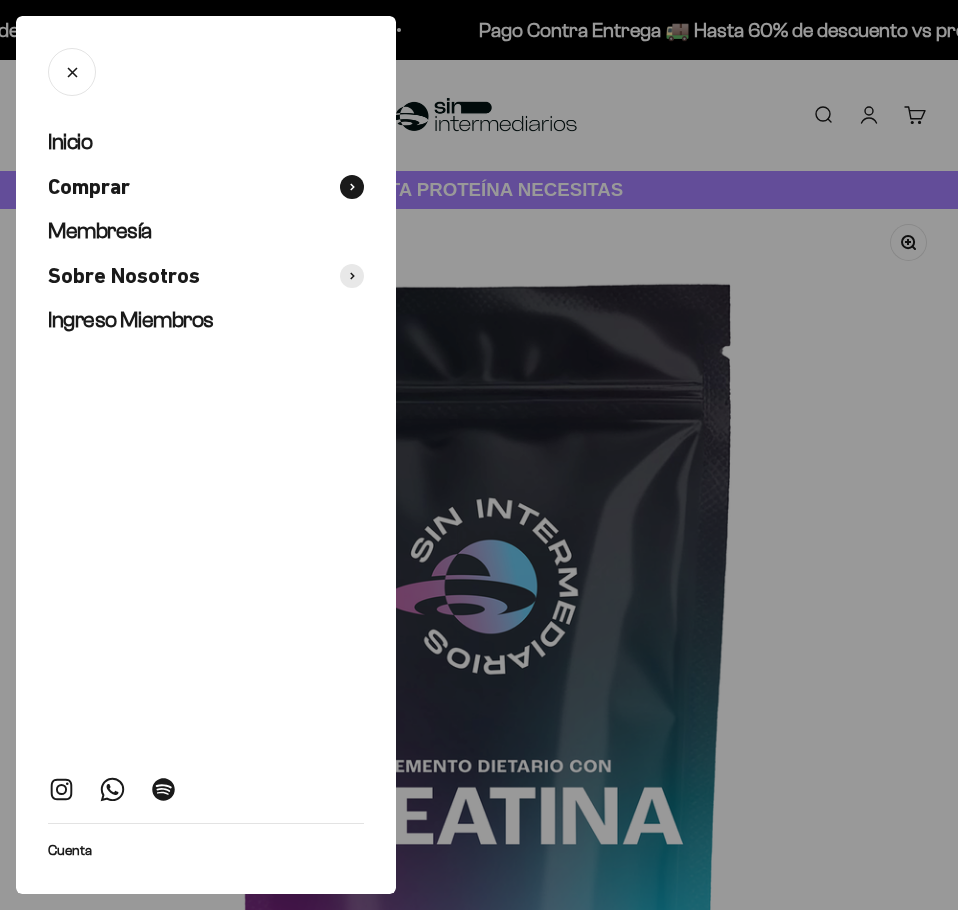 scroll, scrollTop: 0, scrollLeft: 0, axis: both 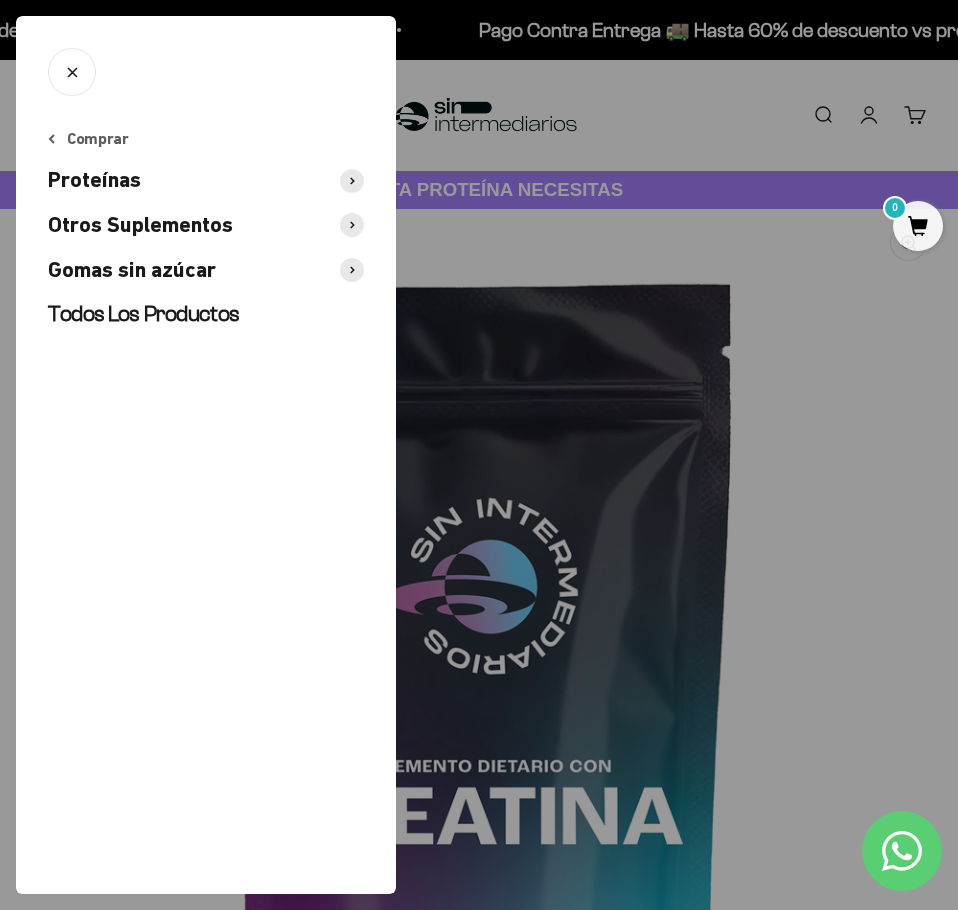 click at bounding box center (352, 225) 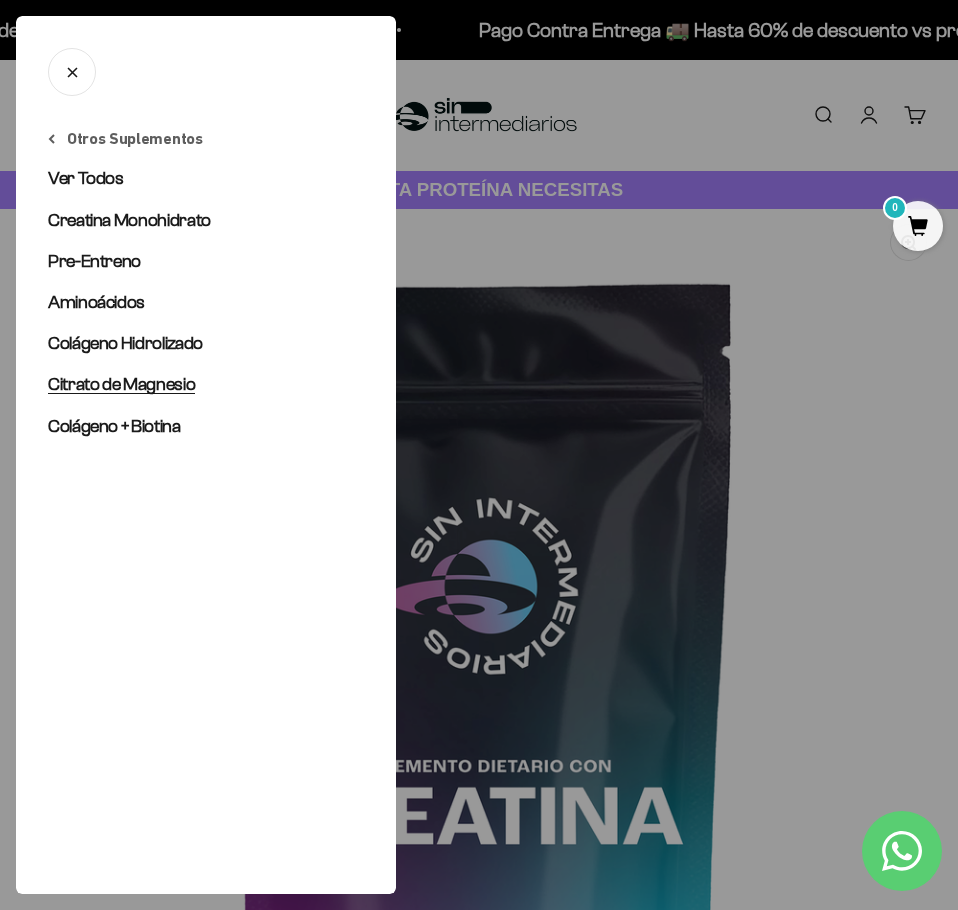 click on "Citrato de Magnesio" at bounding box center (121, 384) 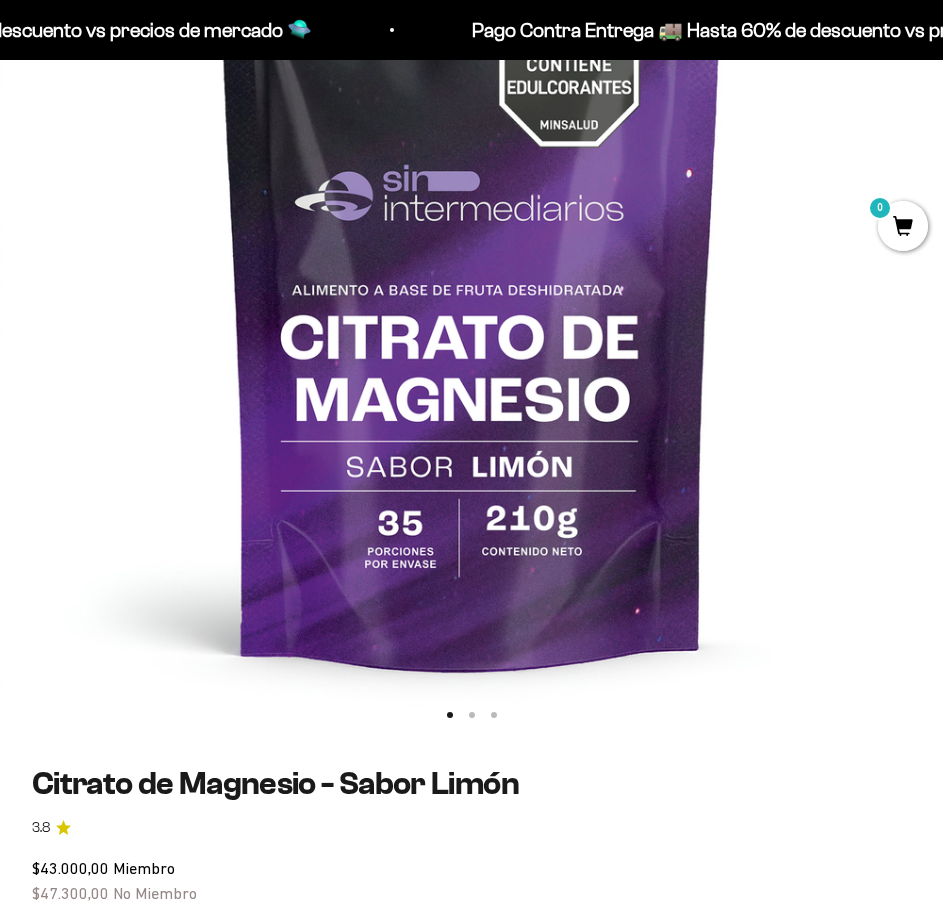 scroll, scrollTop: 500, scrollLeft: 0, axis: vertical 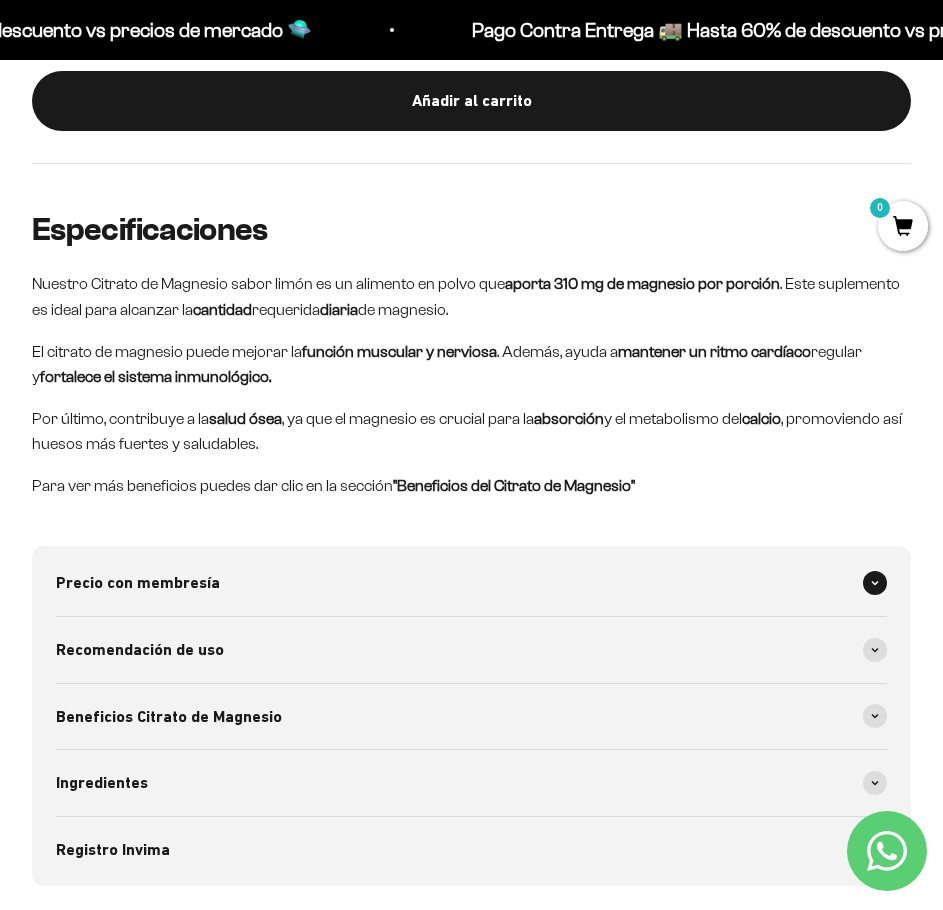click at bounding box center (875, 583) 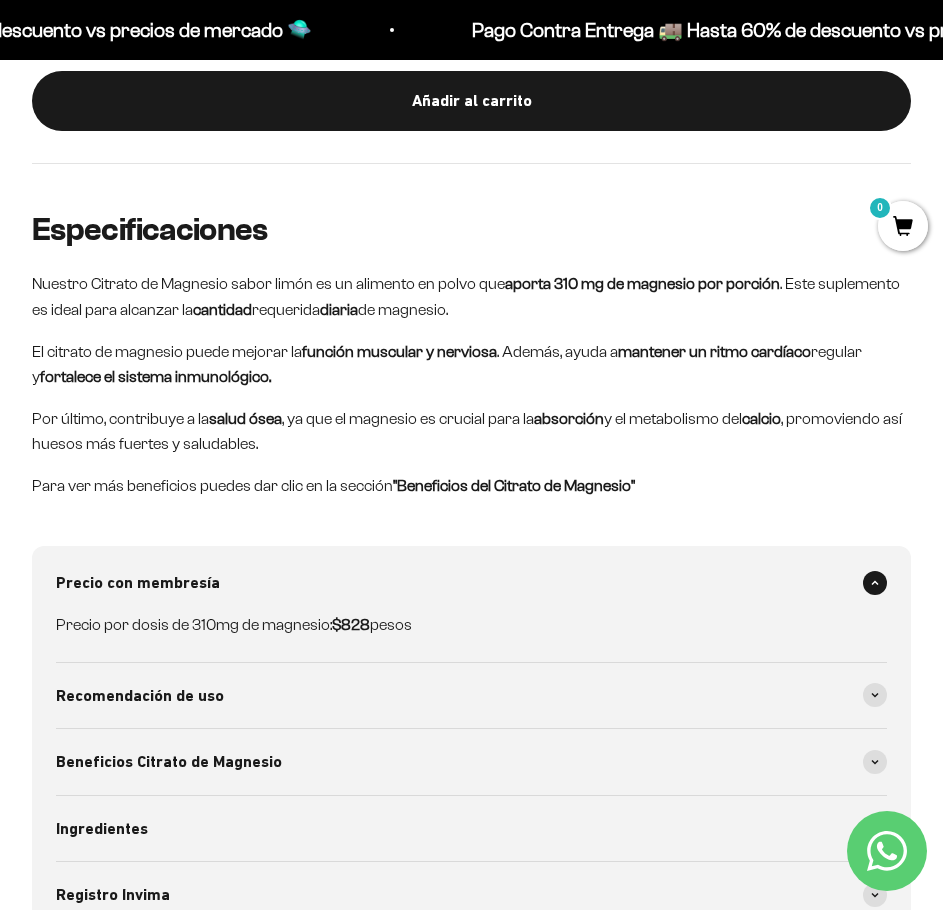 click on "Precio con membresía" at bounding box center [471, 583] 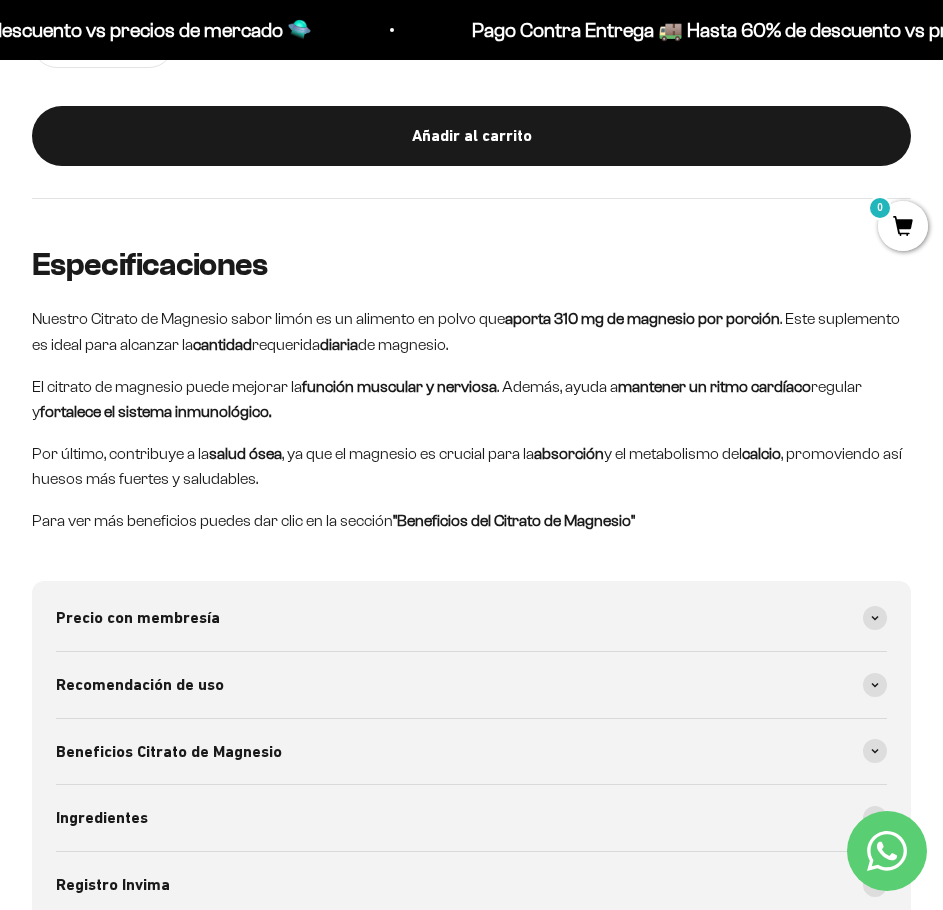 scroll, scrollTop: 1400, scrollLeft: 0, axis: vertical 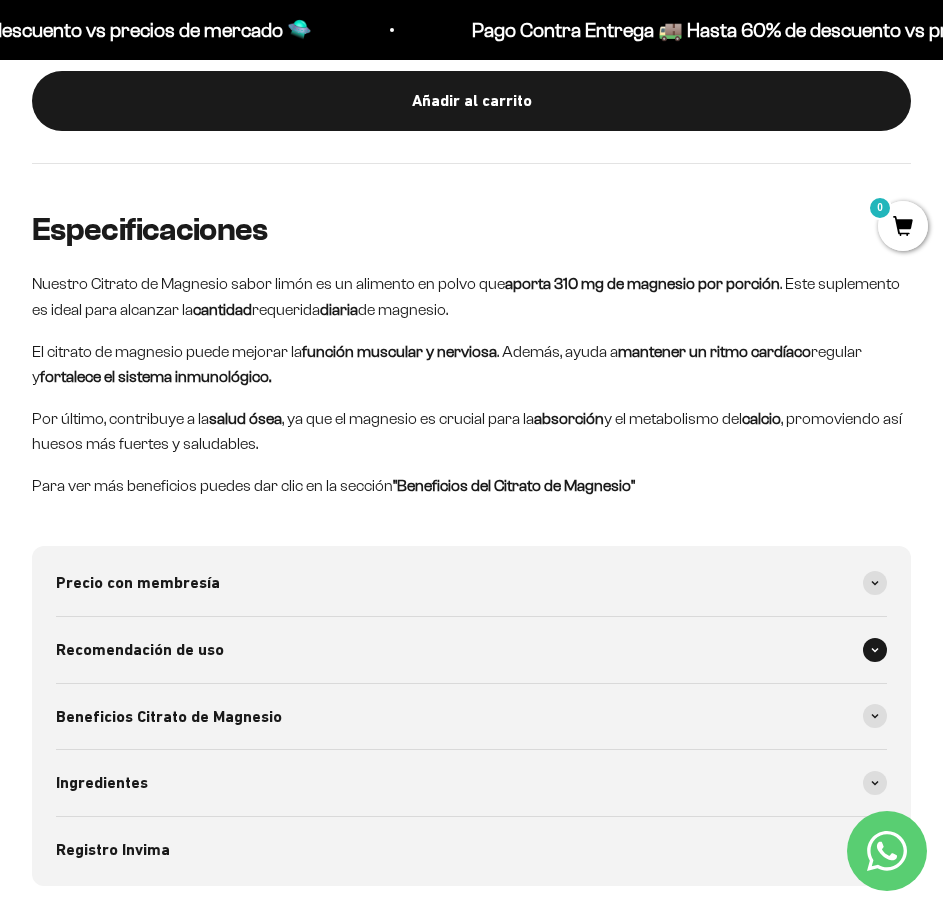 click on "Recomendación de uso" at bounding box center (471, 650) 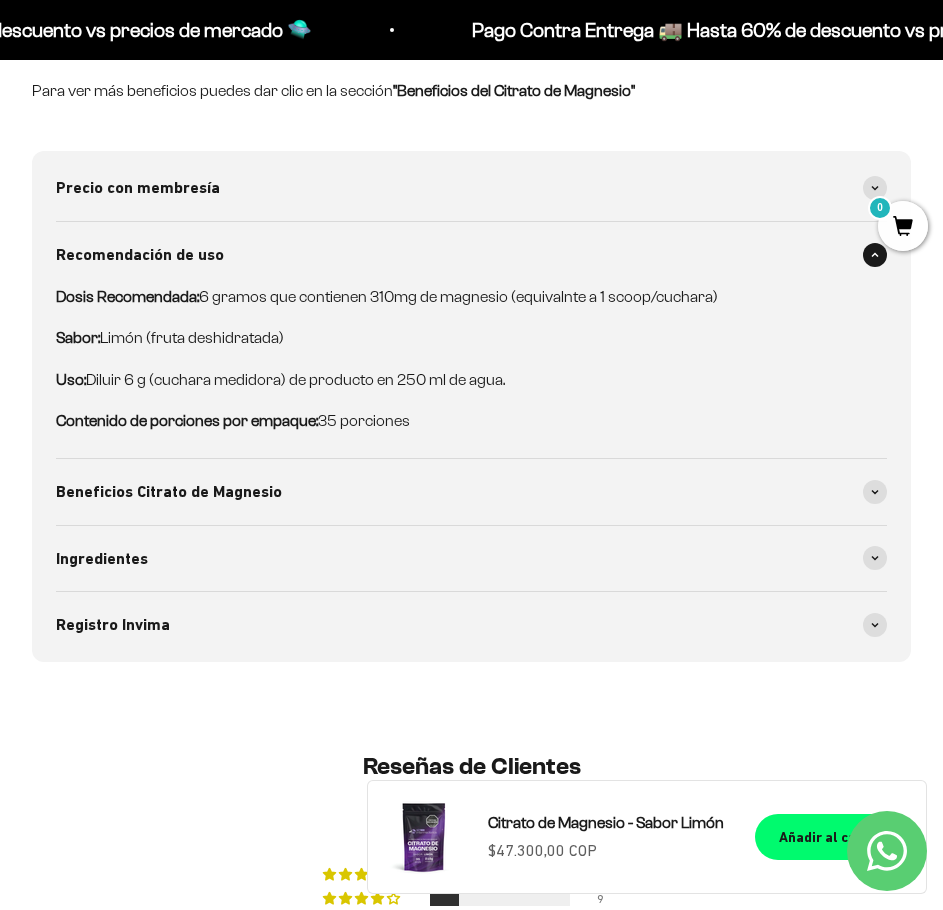 scroll, scrollTop: 1800, scrollLeft: 0, axis: vertical 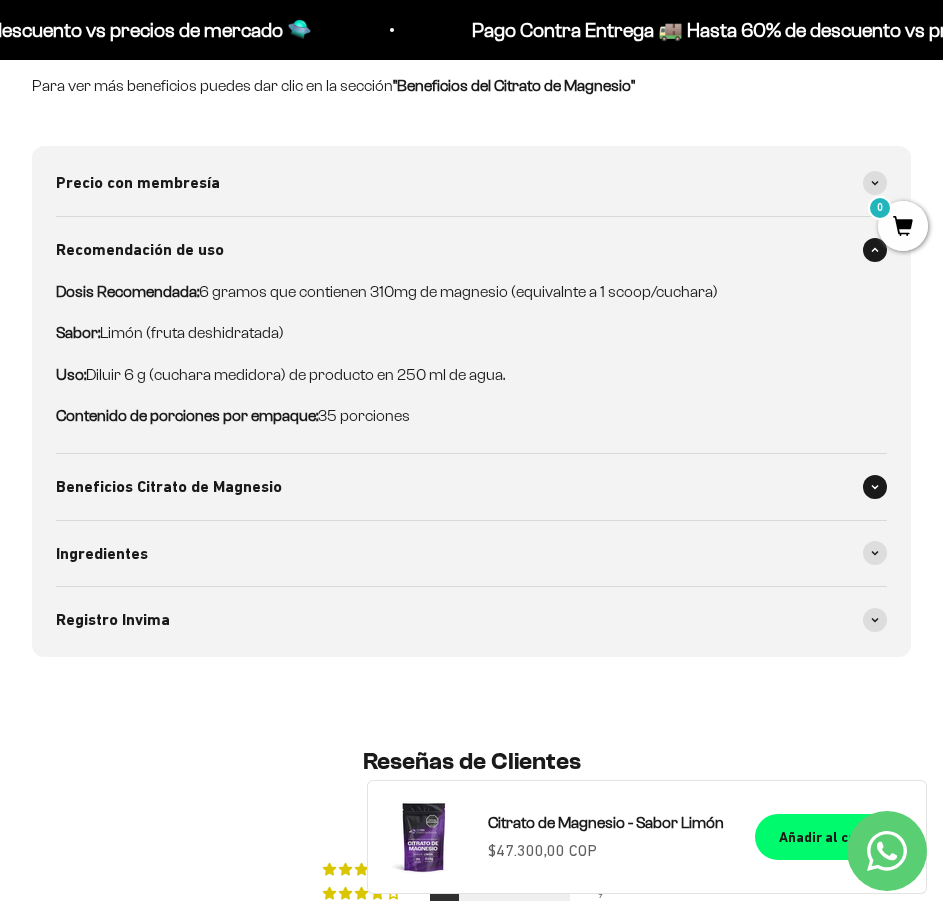 click 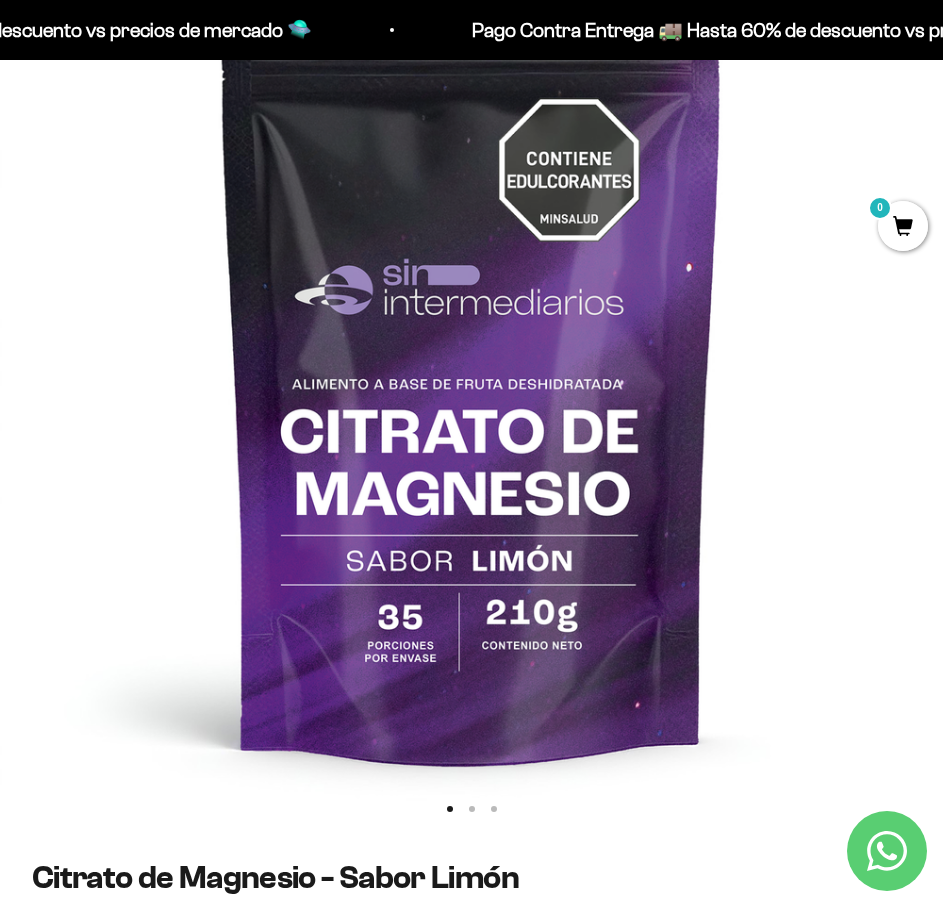 scroll, scrollTop: 200, scrollLeft: 0, axis: vertical 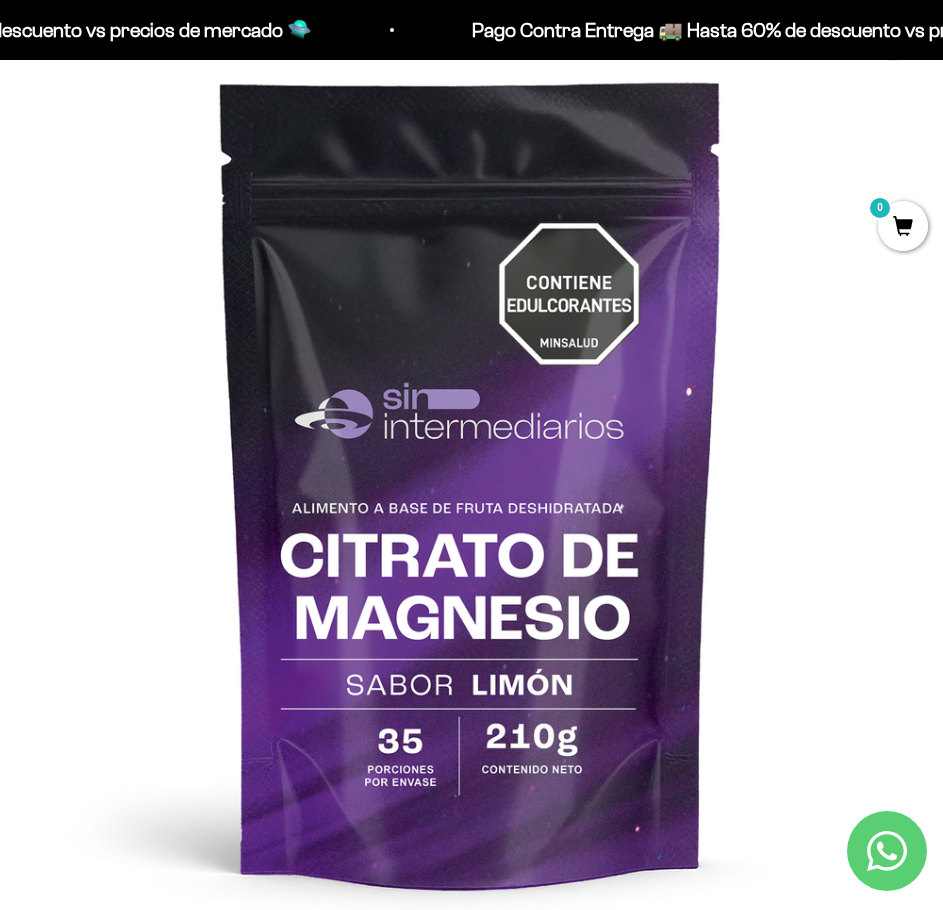 click at bounding box center (471, 480) 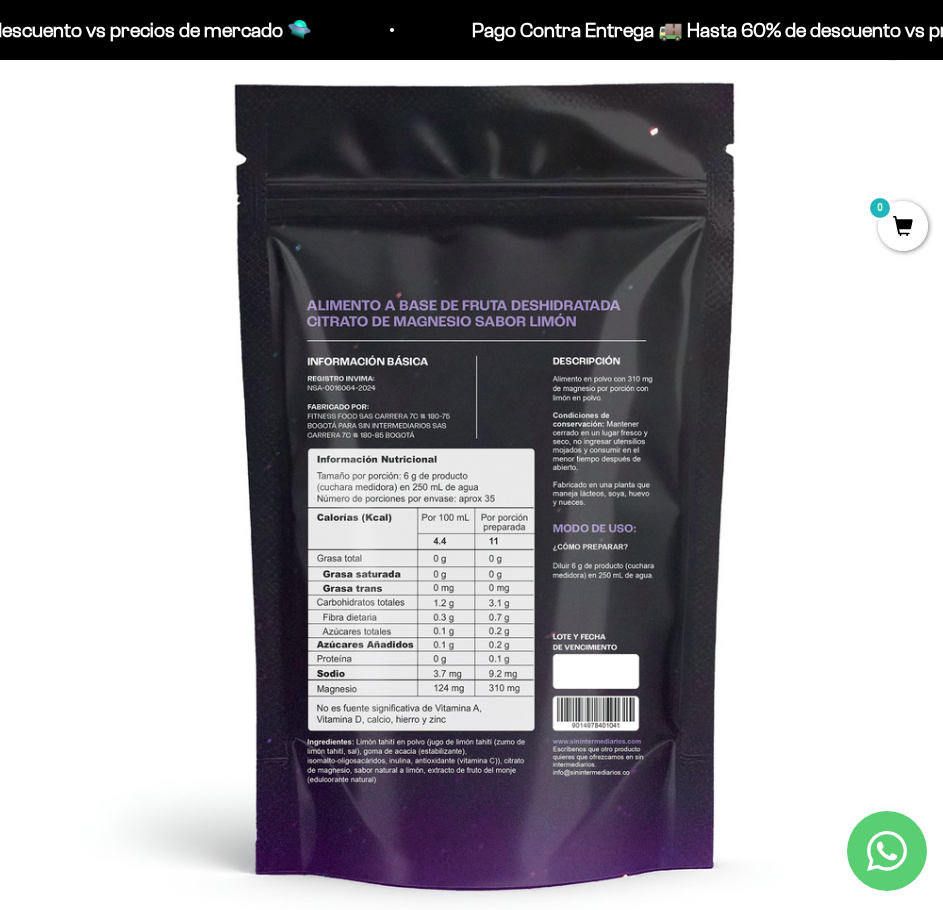 scroll, scrollTop: 0, scrollLeft: 945, axis: horizontal 